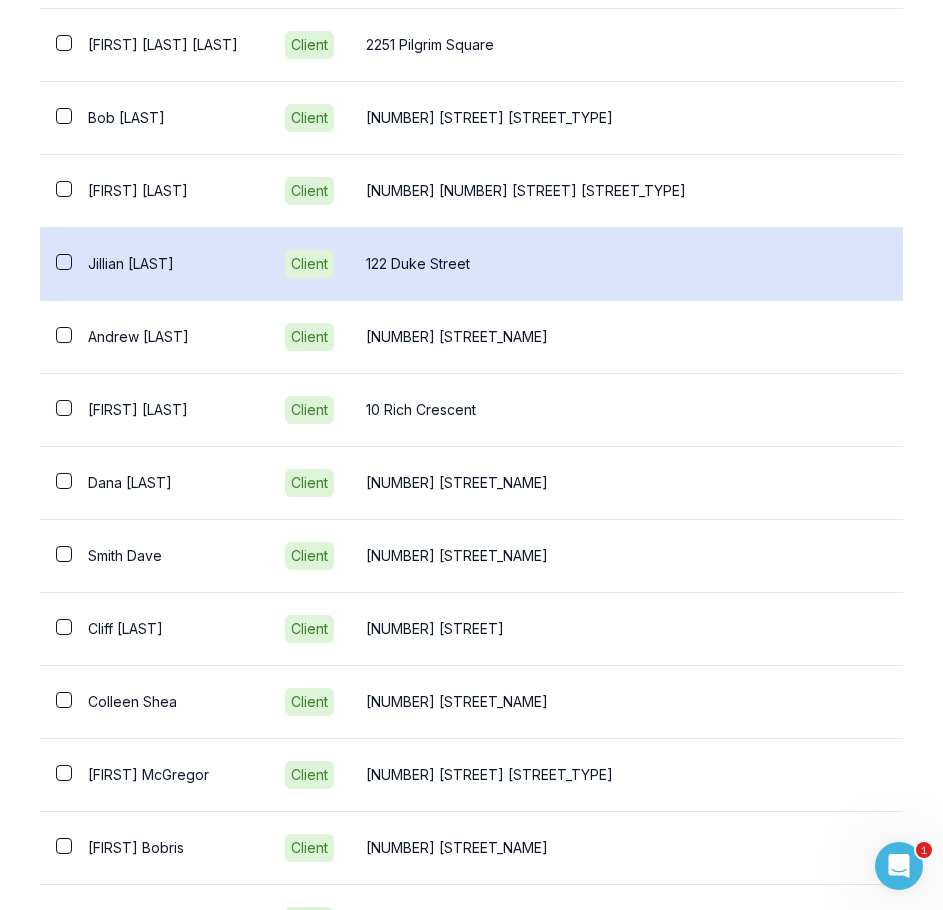 scroll, scrollTop: 0, scrollLeft: 0, axis: both 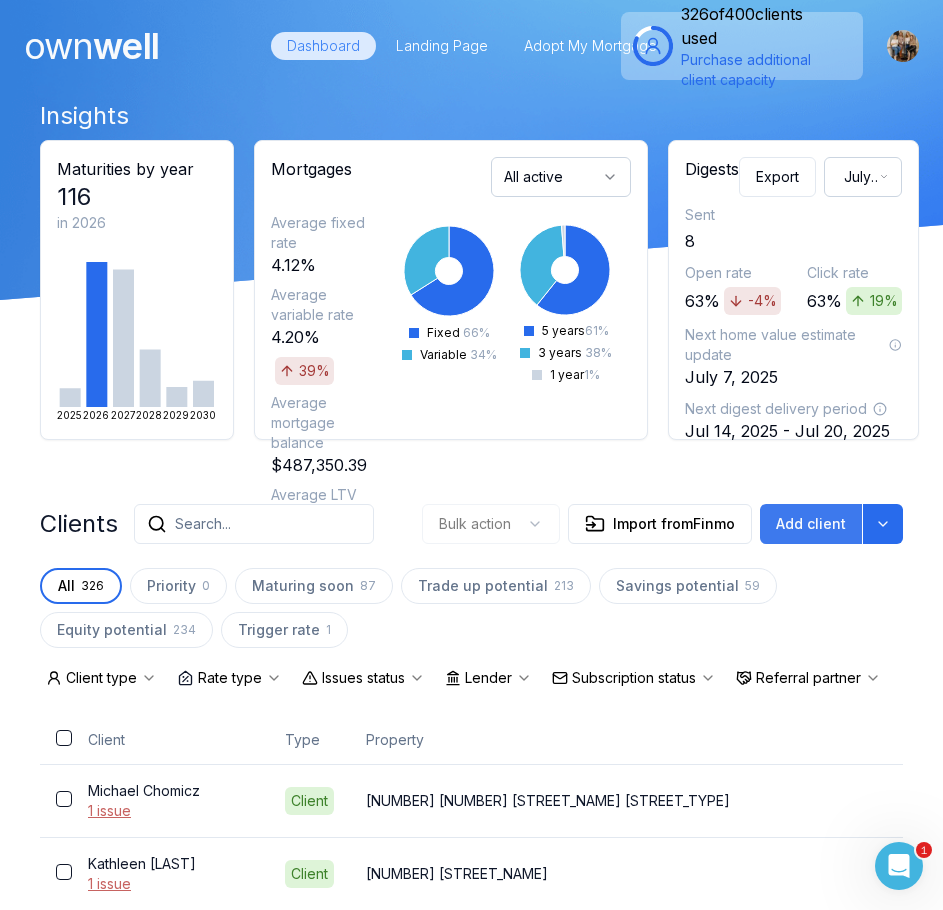 click on "Add client" at bounding box center [811, 524] 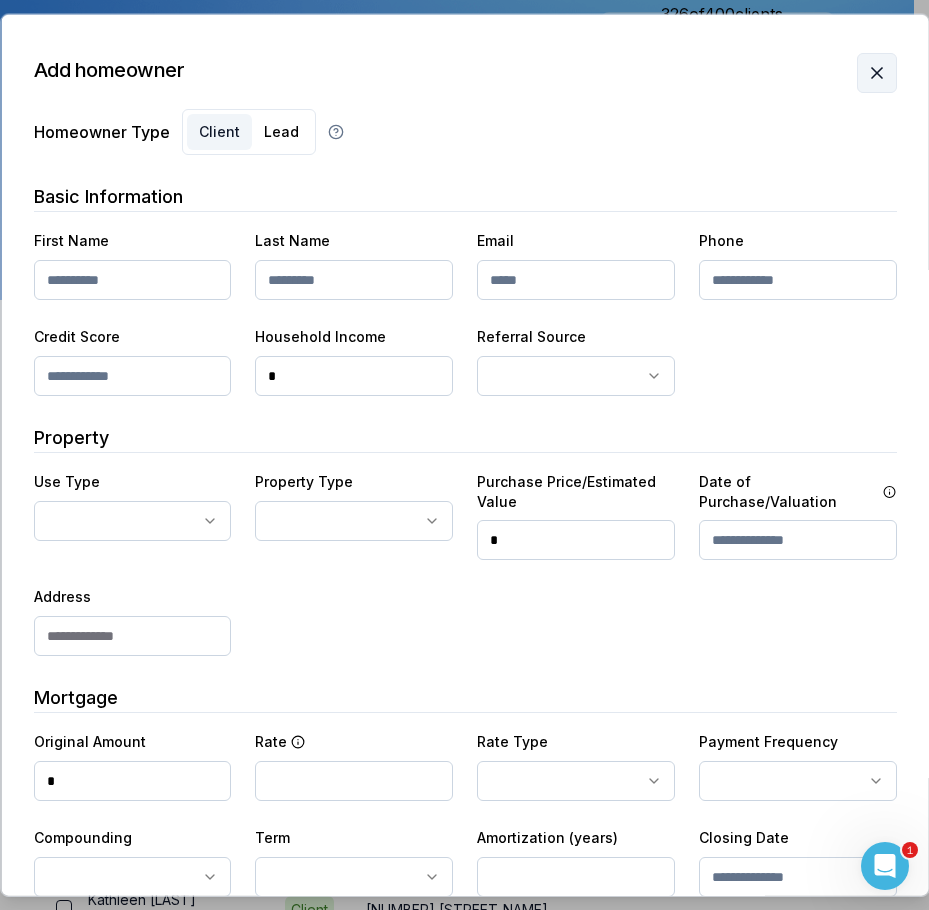 click 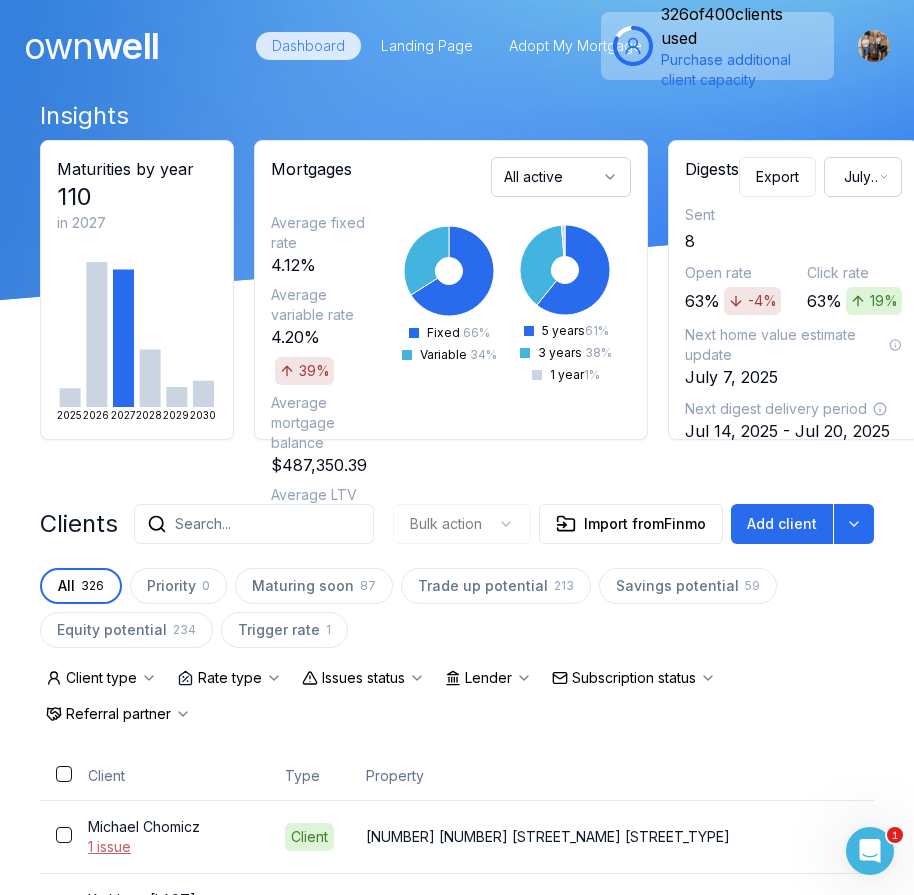 click on "Search..." at bounding box center [203, 524] 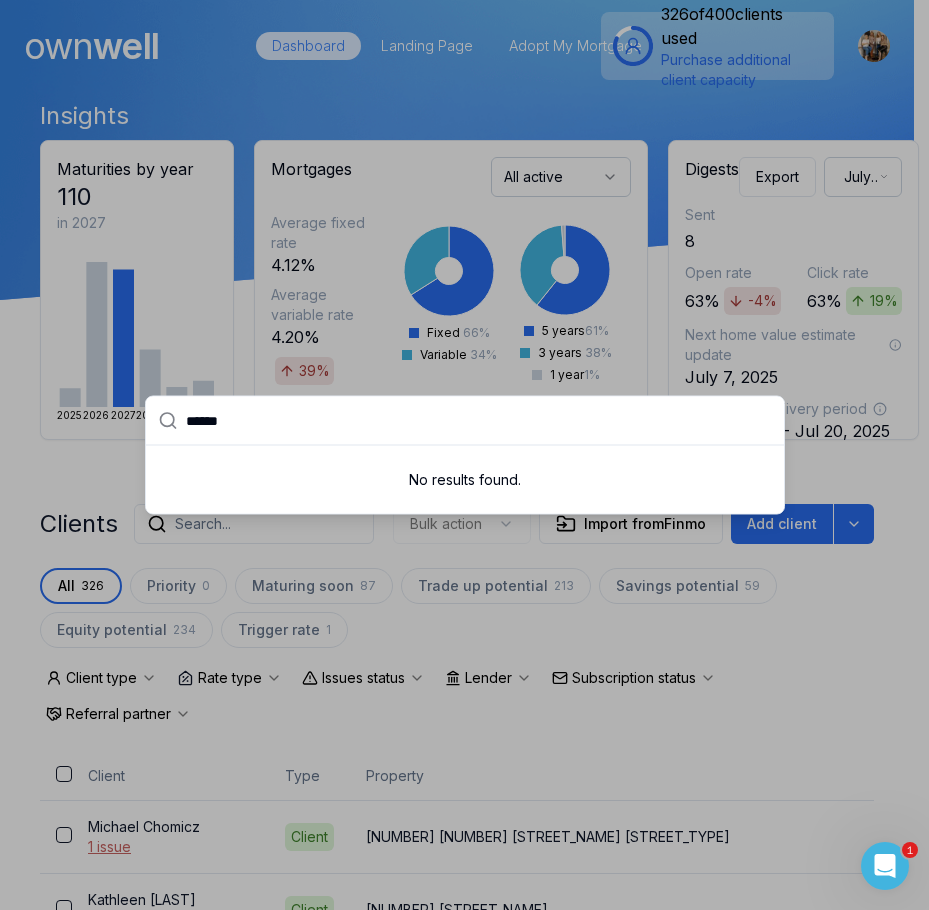 type on "******" 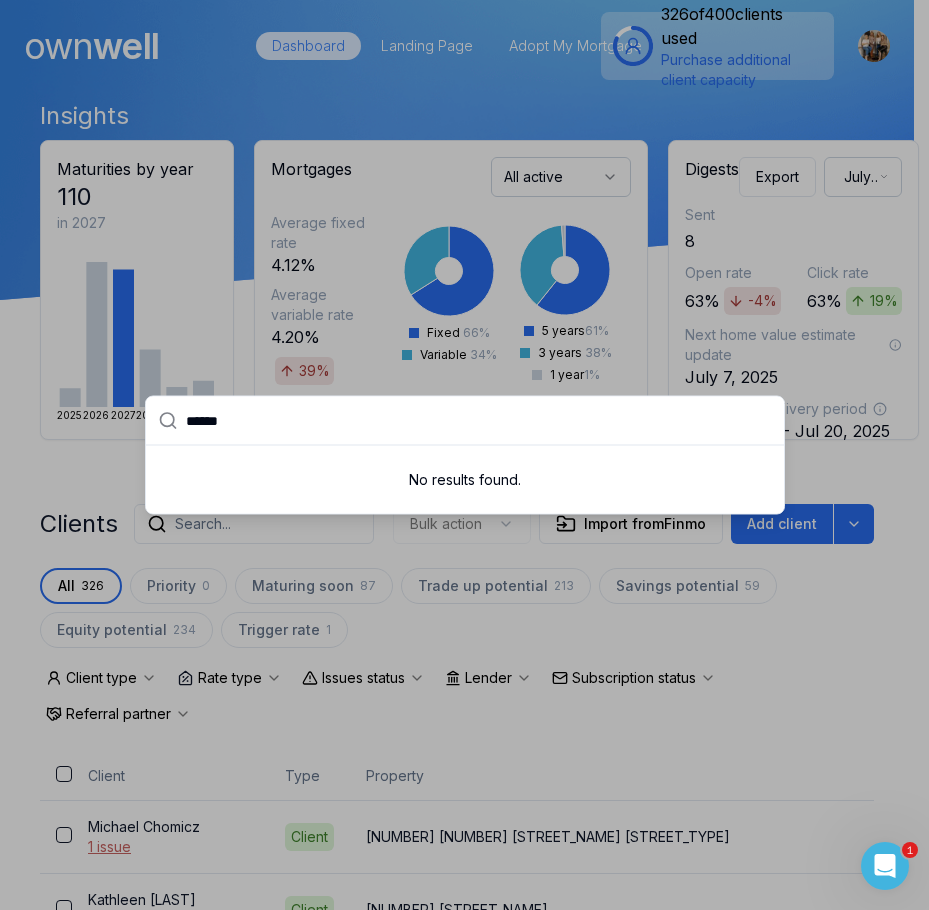 drag, startPoint x: 865, startPoint y: 476, endPoint x: 852, endPoint y: 479, distance: 13.341664 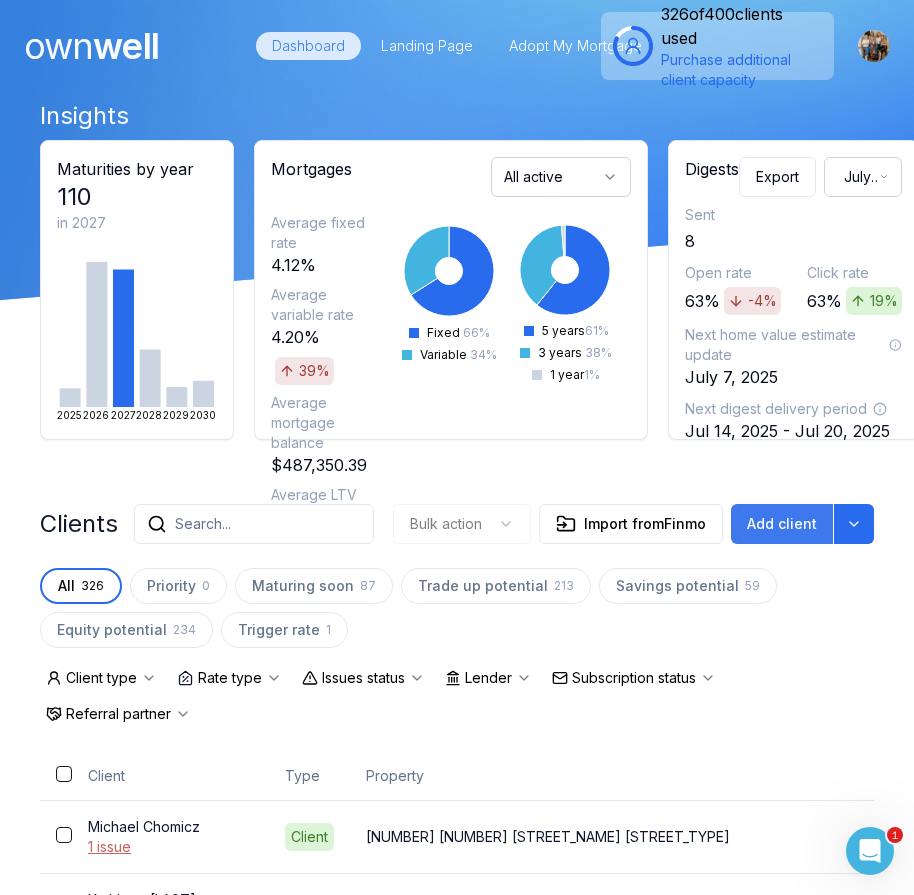 click on "Add client" at bounding box center [782, 524] 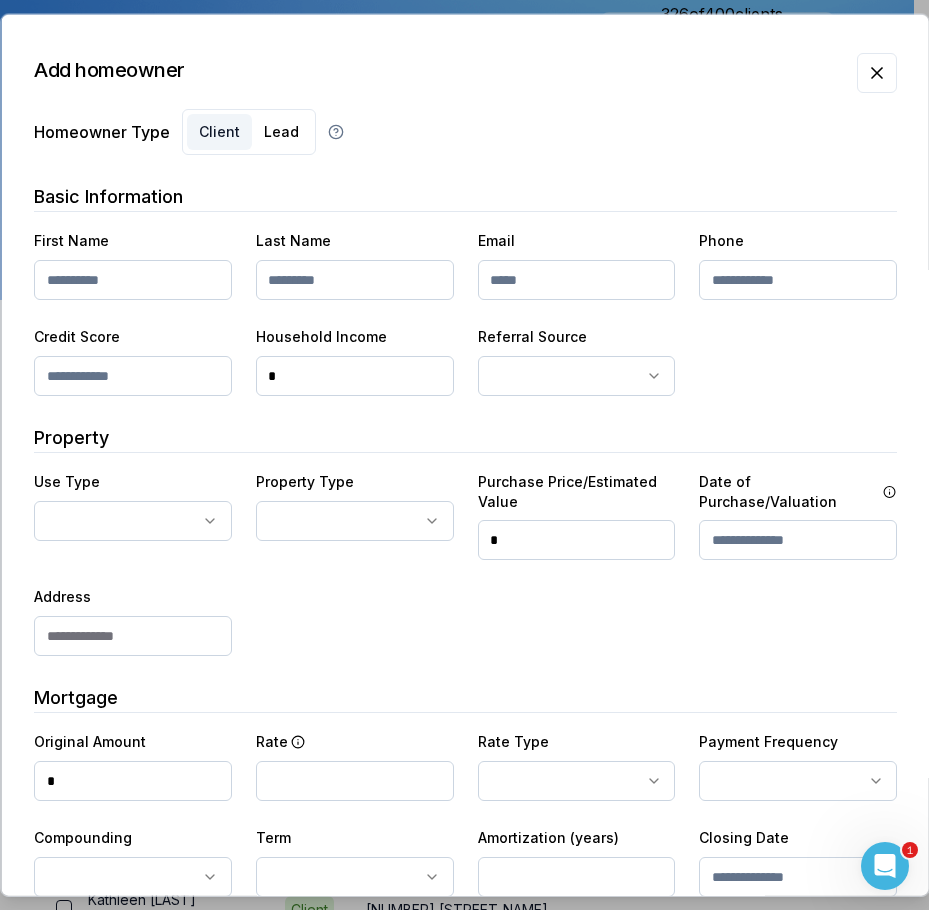 click at bounding box center [132, 280] 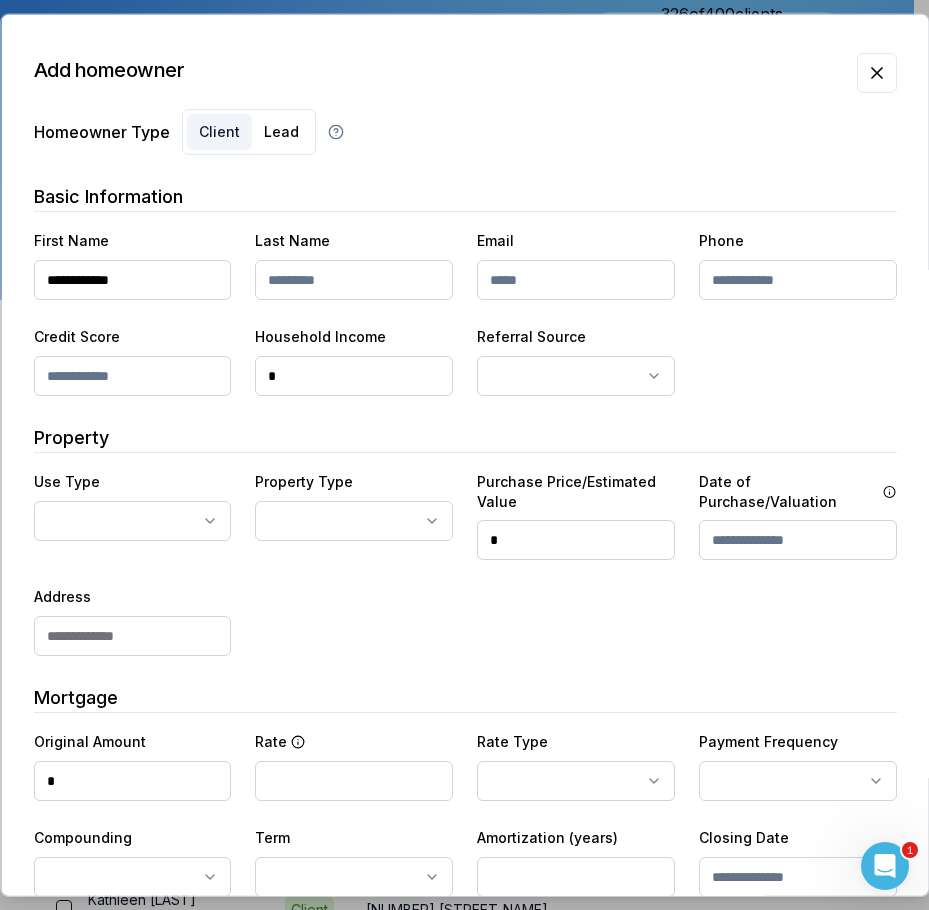 drag, startPoint x: 80, startPoint y: 278, endPoint x: 140, endPoint y: 278, distance: 60 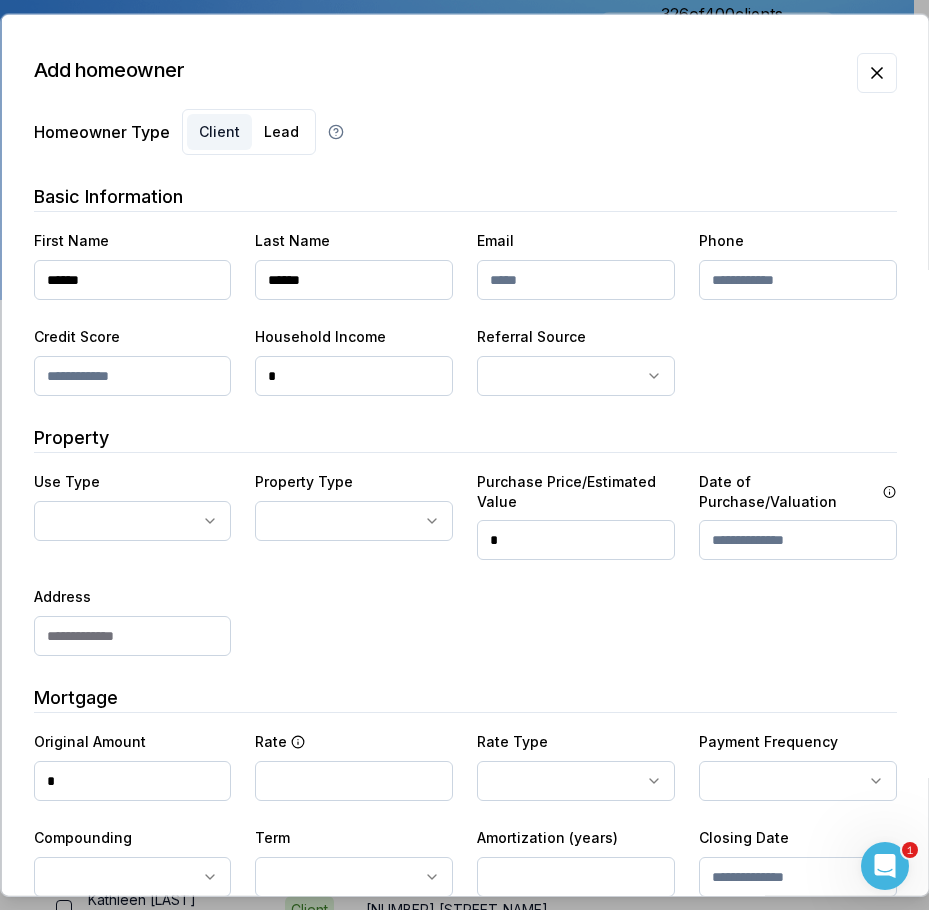 type on "******" 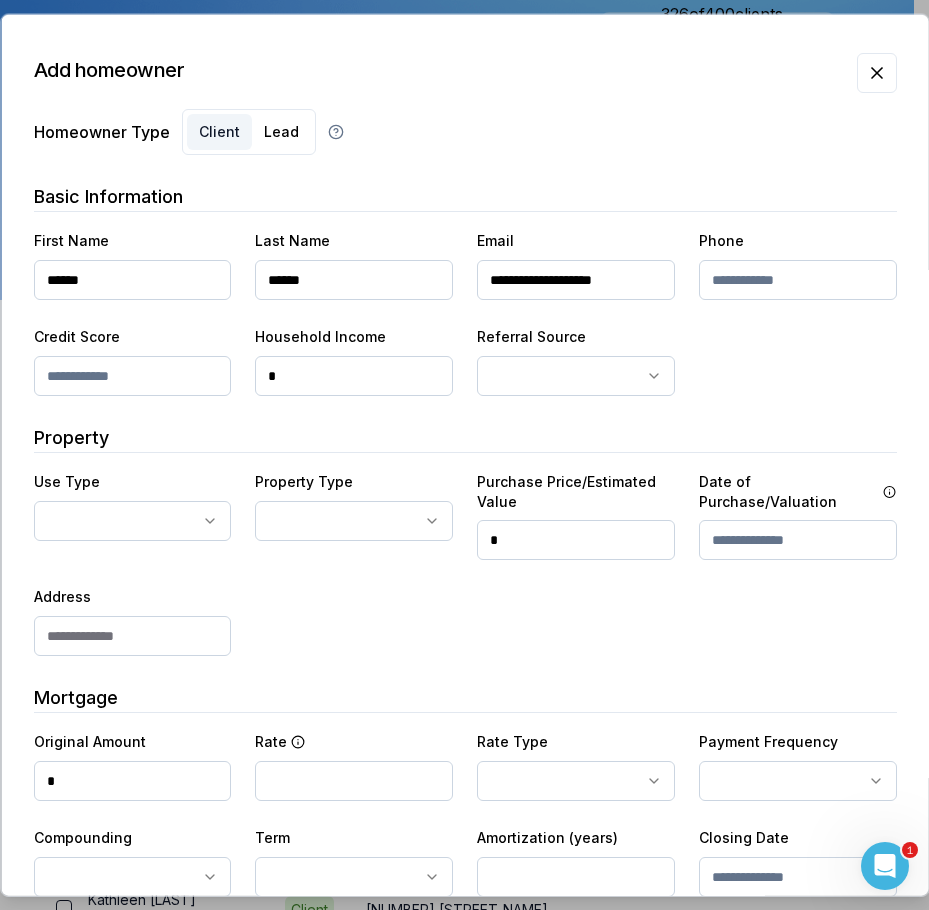 type on "**********" 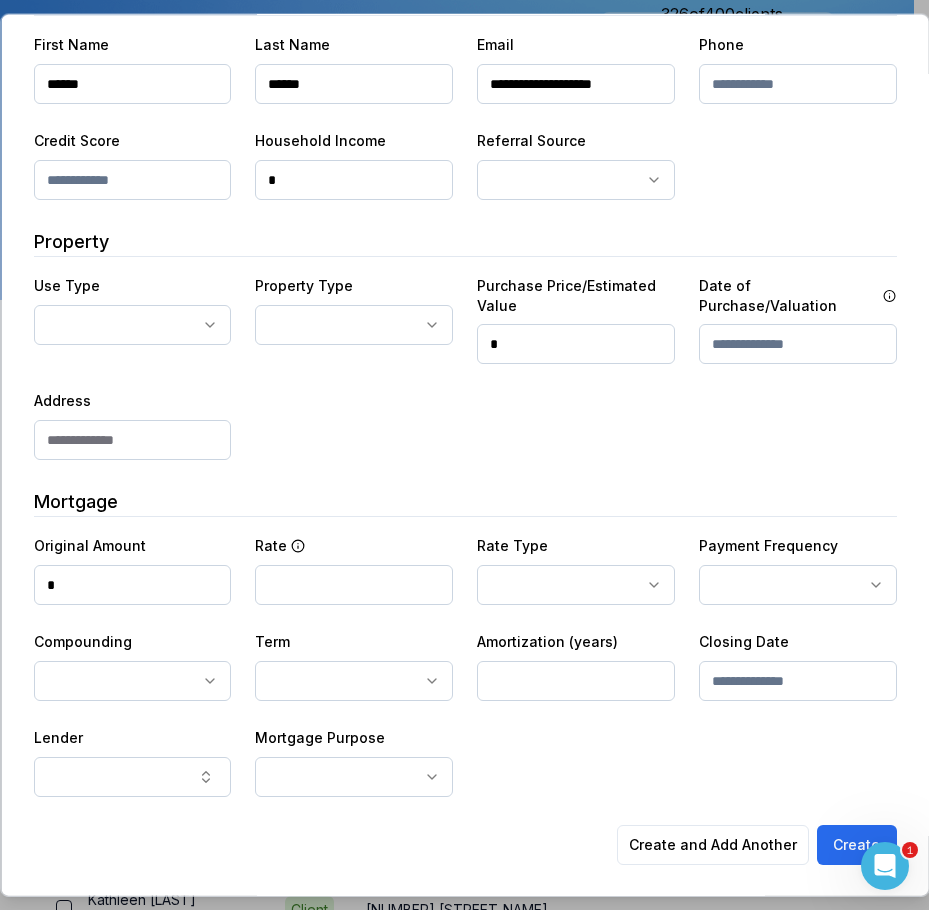 scroll, scrollTop: 197, scrollLeft: 0, axis: vertical 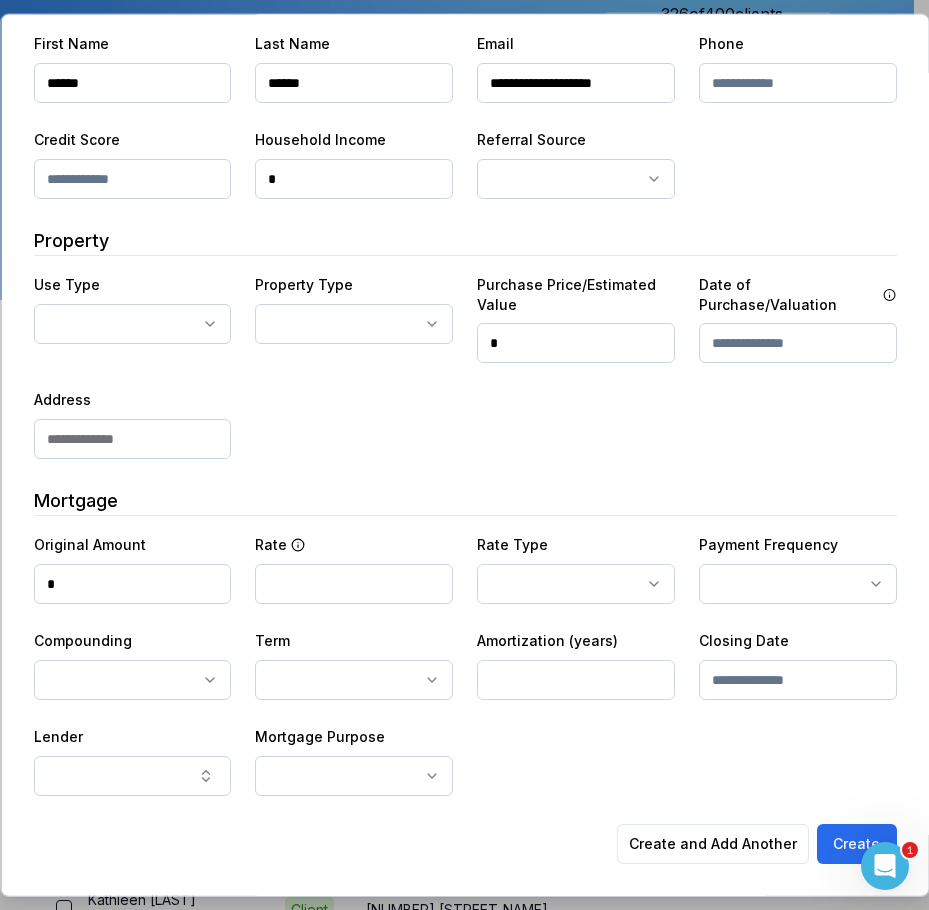 click on "Ownwell's platform is not optimized for mobile at this time.   For the best experience, please use a   desktop or laptop  to manage your account.   Note:  The   personalized homeownership reports   you generate for clients   are fully mobile-friendly   and can be easily viewed on any device. own well Dashboard Landing Page Adopt My Mortgage 326  of  400  clients used Purchase additional client capacity Insights Maturities by year 110 in 2027 2025 2026 2027 2028 2029 2030 Mortgages All active Average fixed rate 4.12% Average variable rate 4.20% 39% Average mortgage balance $487,350.39 Average LTV 59.55% Fixed   66 % Variable   34 % 5 years  61 % 3 years   38 % 1 year  1 % Digests Export July 2025 Sent 8 Open rate 63% -4% Click rate 63% 19% Next home value estimate update July 7, 2025 Next digest delivery period Jul 14, 2025 - Jul 20, 2025 Clients Search... Bulk action   Import from  Finmo Add client All 326 Priority 0 Maturing soon 87 Trade up potential 213 Savings potential 59 Equity potential 234 1 Rate type" at bounding box center [457, 150] 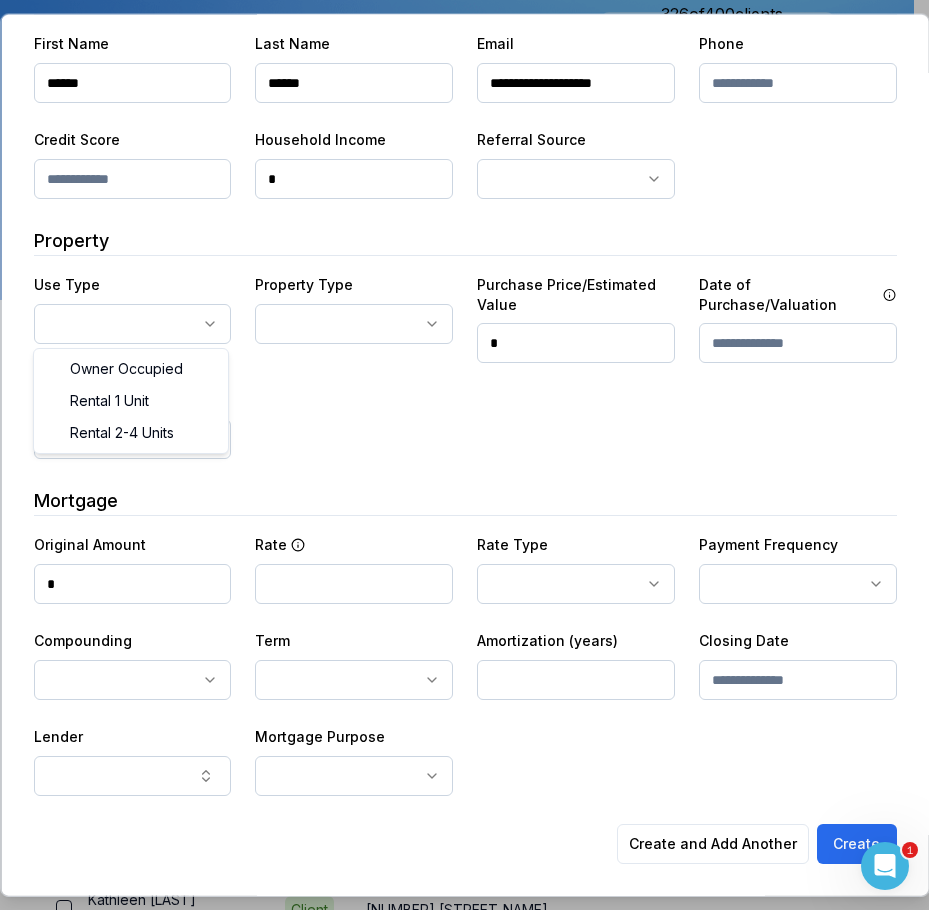 select on "**********" 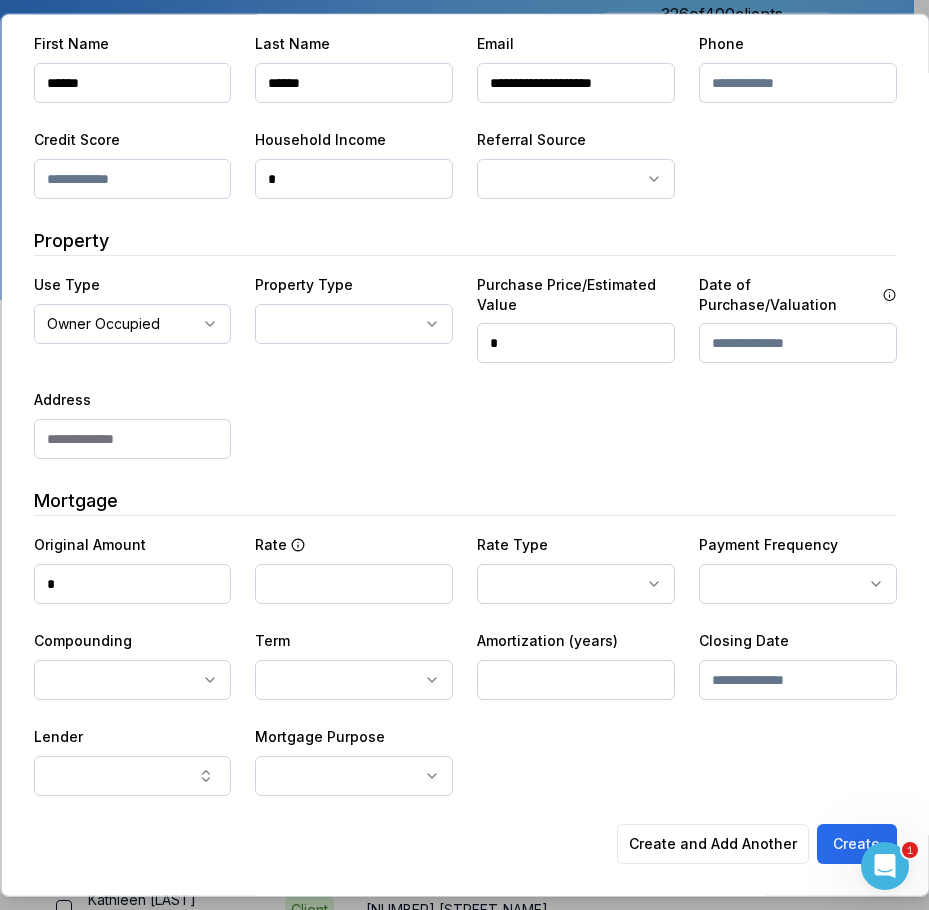 click on "Ownwell's platform is not optimized for mobile at this time.   For the best experience, please use a   desktop or laptop  to manage your account.   Note:  The   personalized homeownership reports   you generate for clients   are fully mobile-friendly   and can be easily viewed on any device. own well Dashboard Landing Page Adopt My Mortgage 326  of  400  clients used Purchase additional client capacity Insights Maturities by year 110 in 2027 2025 2026 2027 2028 2029 2030 Mortgages All active Average fixed rate 4.12% Average variable rate 4.20% 39% Average mortgage balance $487,350.39 Average LTV 59.55% Fixed   66 % Variable   34 % 5 years  61 % 3 years   38 % 1 year  1 % Digests Export July 2025 Sent 8 Open rate 63% -4% Click rate 63% 19% Next home value estimate update July 7, 2025 Next digest delivery period Jul 14, 2025 - Jul 20, 2025 Clients Search... Bulk action   Import from  Finmo Add client All 326 Priority 0 Maturing soon 87 Trade up potential 213 Savings potential 59 Equity potential 234 1 Rate type" at bounding box center (457, 150) 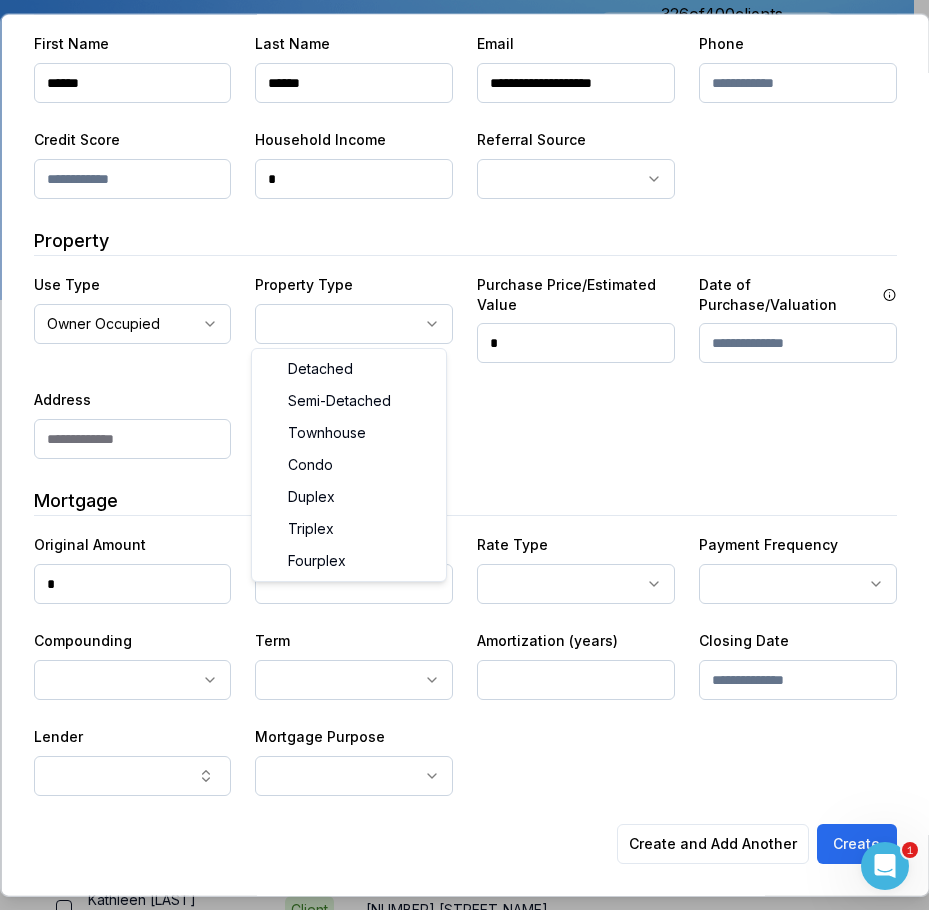 select on "********" 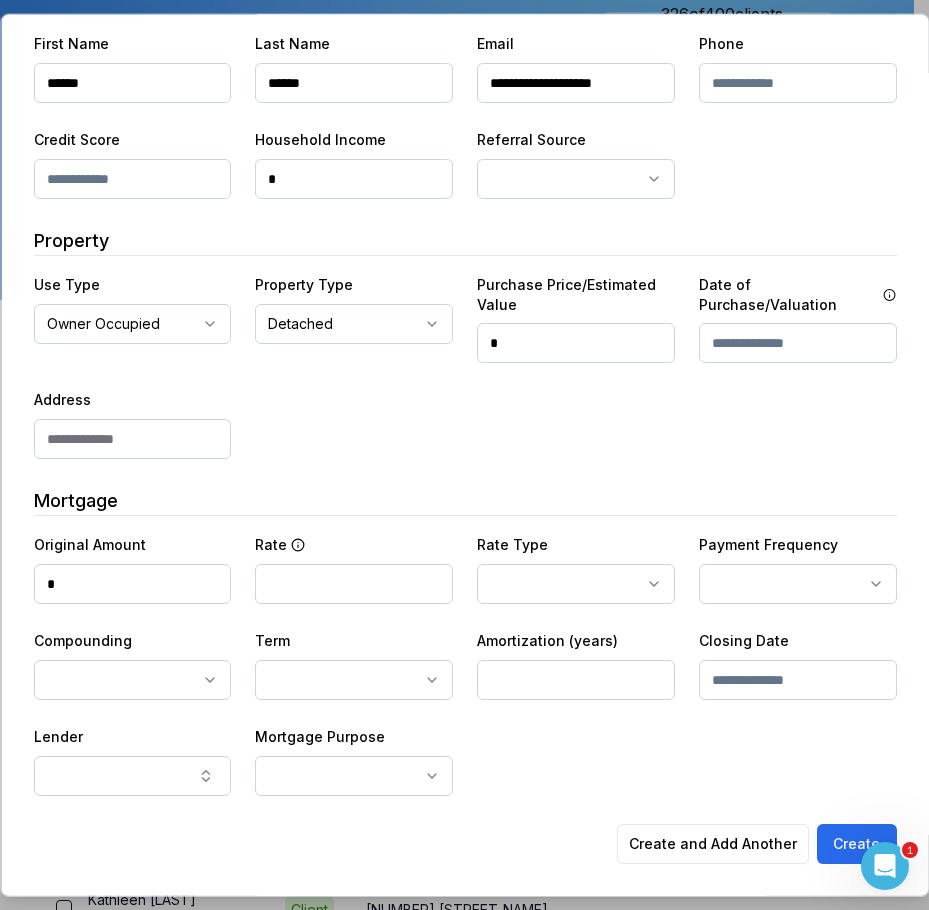 click at bounding box center (132, 439) 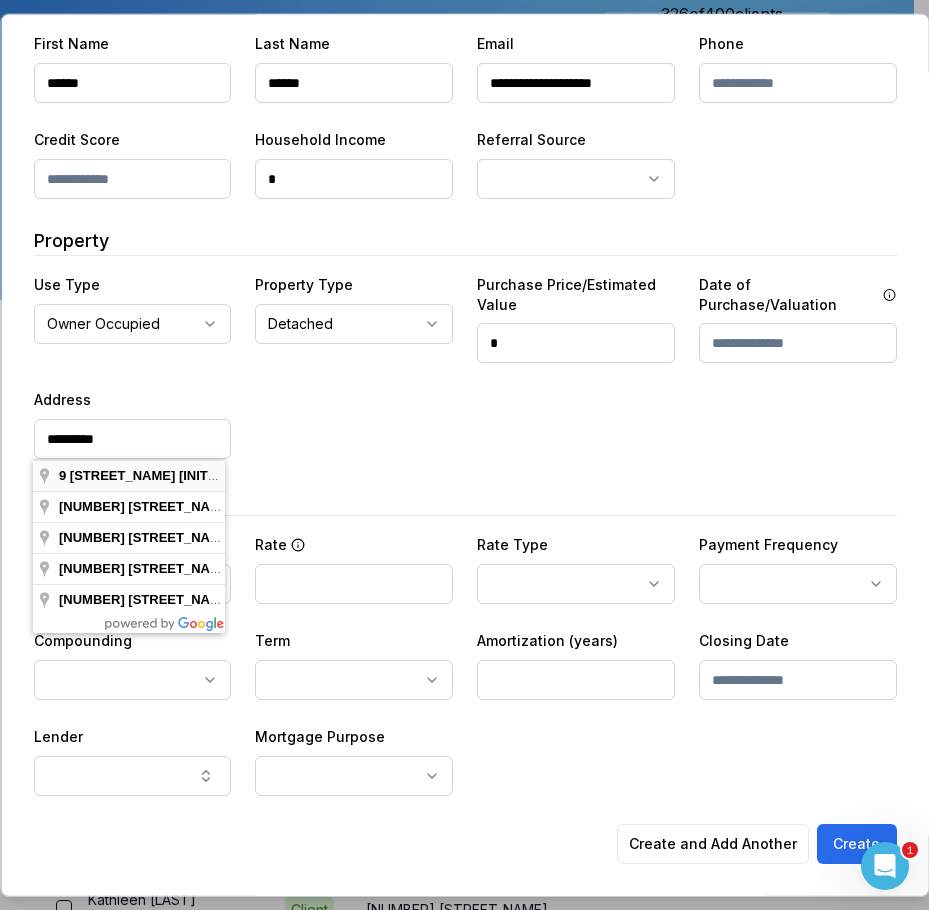 type on "**********" 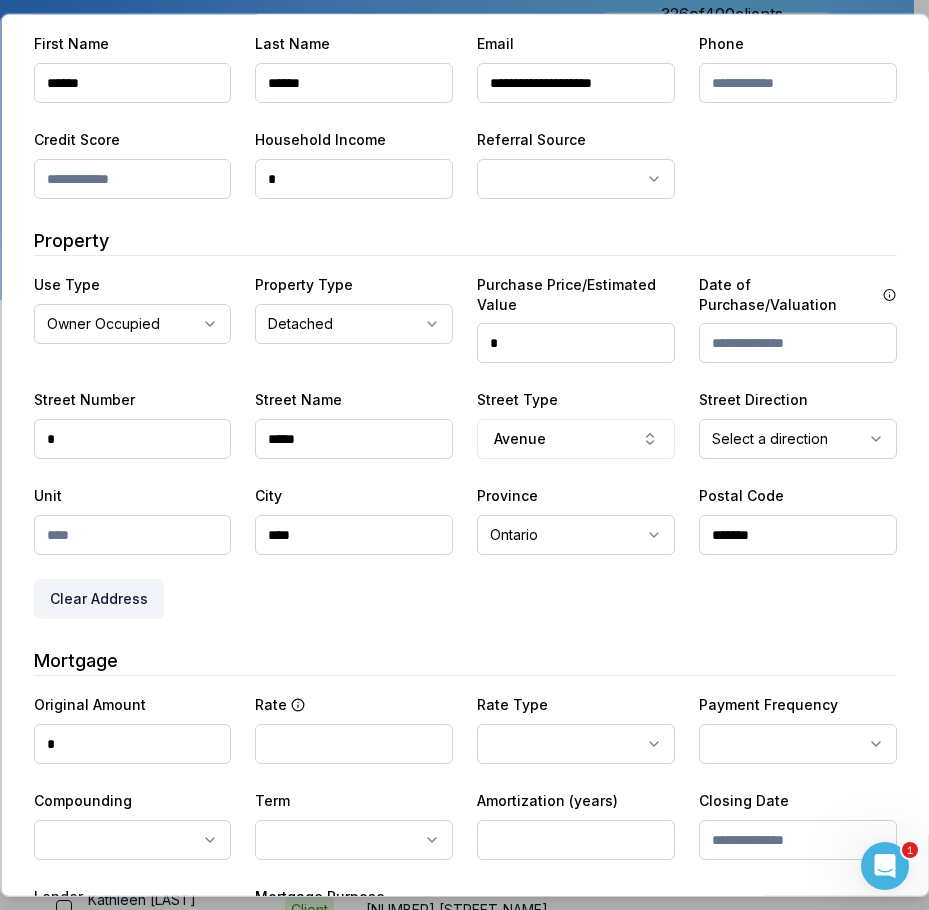 click on "*******" at bounding box center [797, 535] 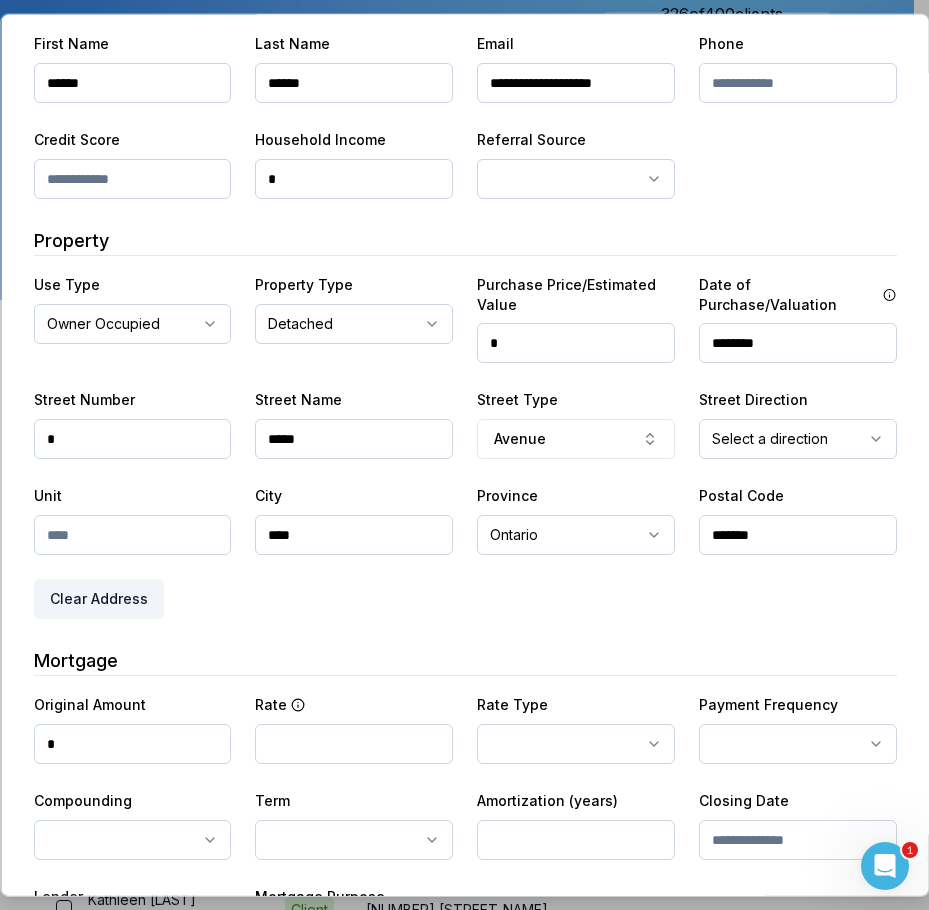 type on "********" 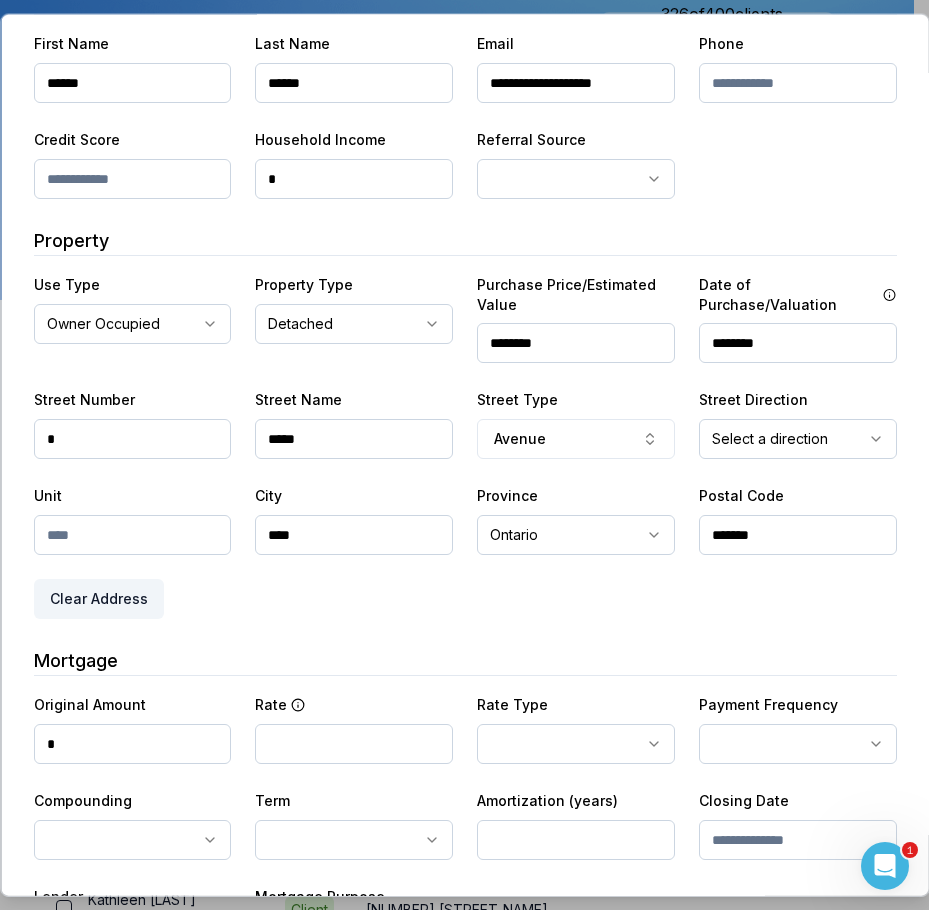 type on "********" 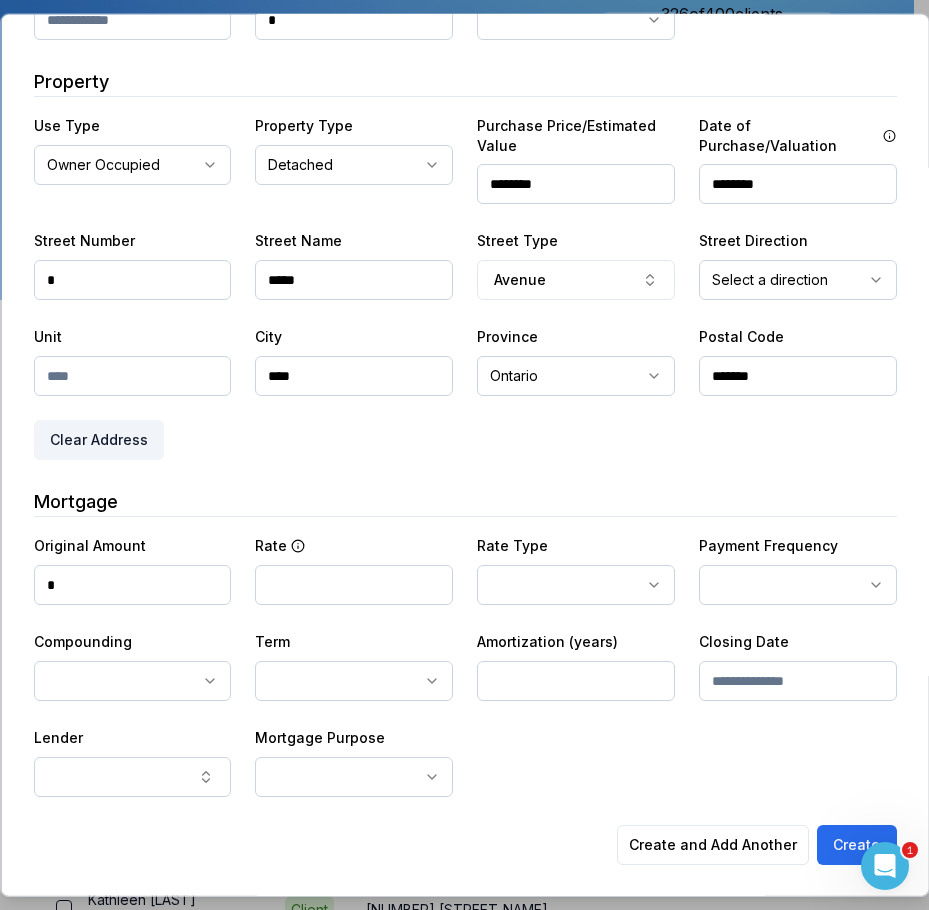 scroll, scrollTop: 357, scrollLeft: 0, axis: vertical 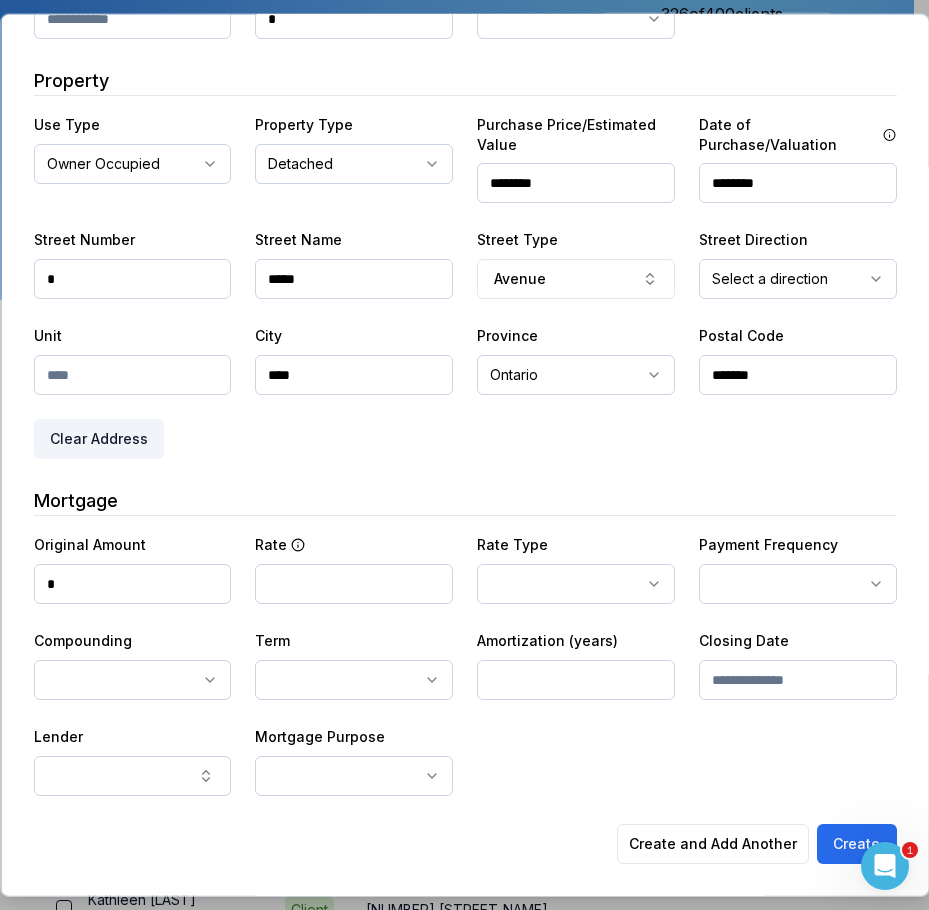 click on "*" at bounding box center [132, 584] 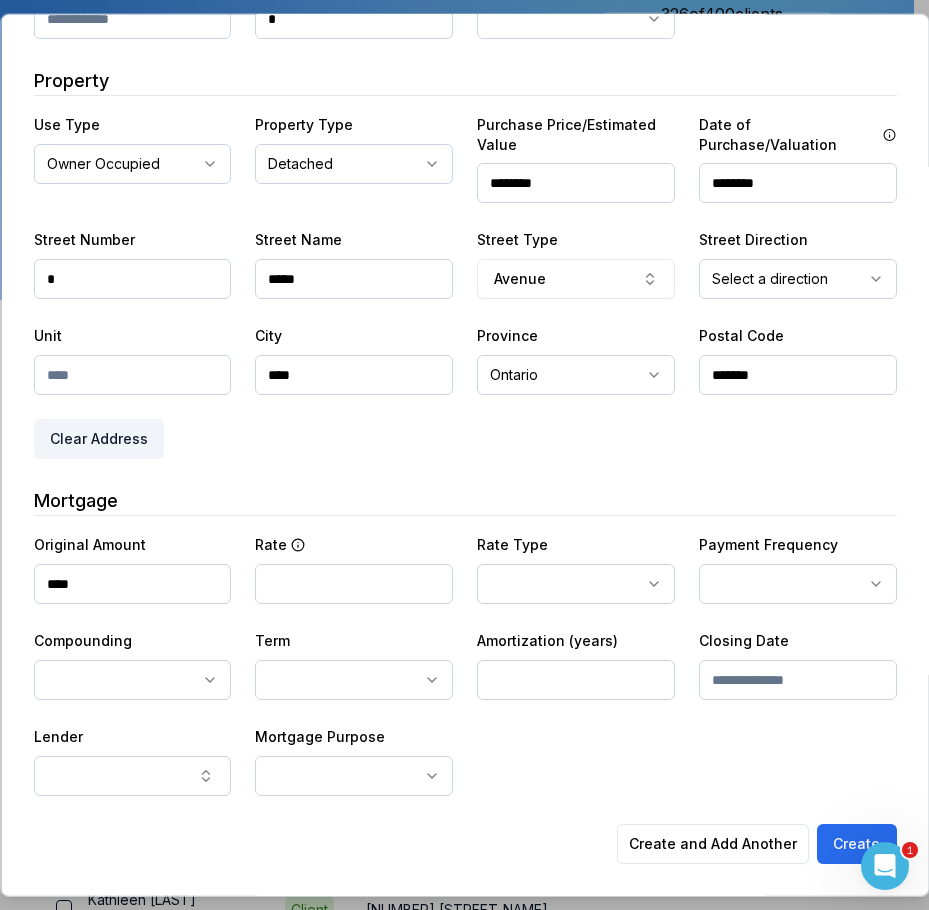 click on "**********" at bounding box center [464, 308] 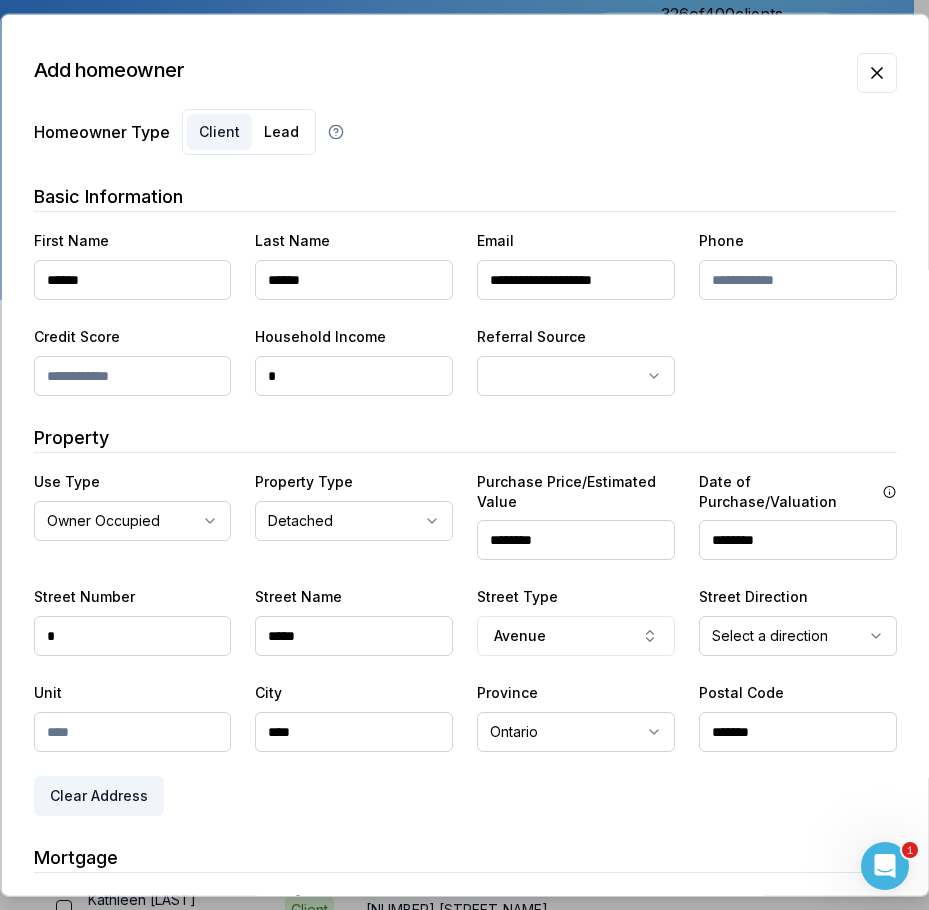 scroll, scrollTop: 357, scrollLeft: 0, axis: vertical 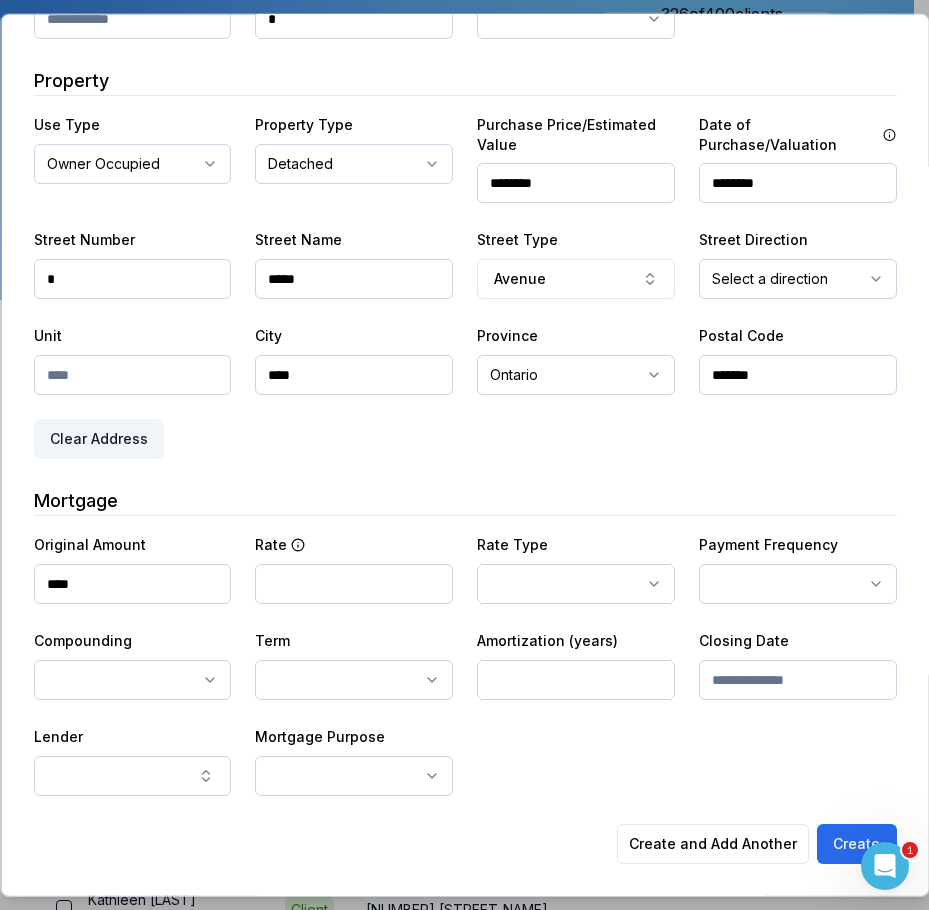 drag, startPoint x: 135, startPoint y: 601, endPoint x: 6, endPoint y: 583, distance: 130.24976 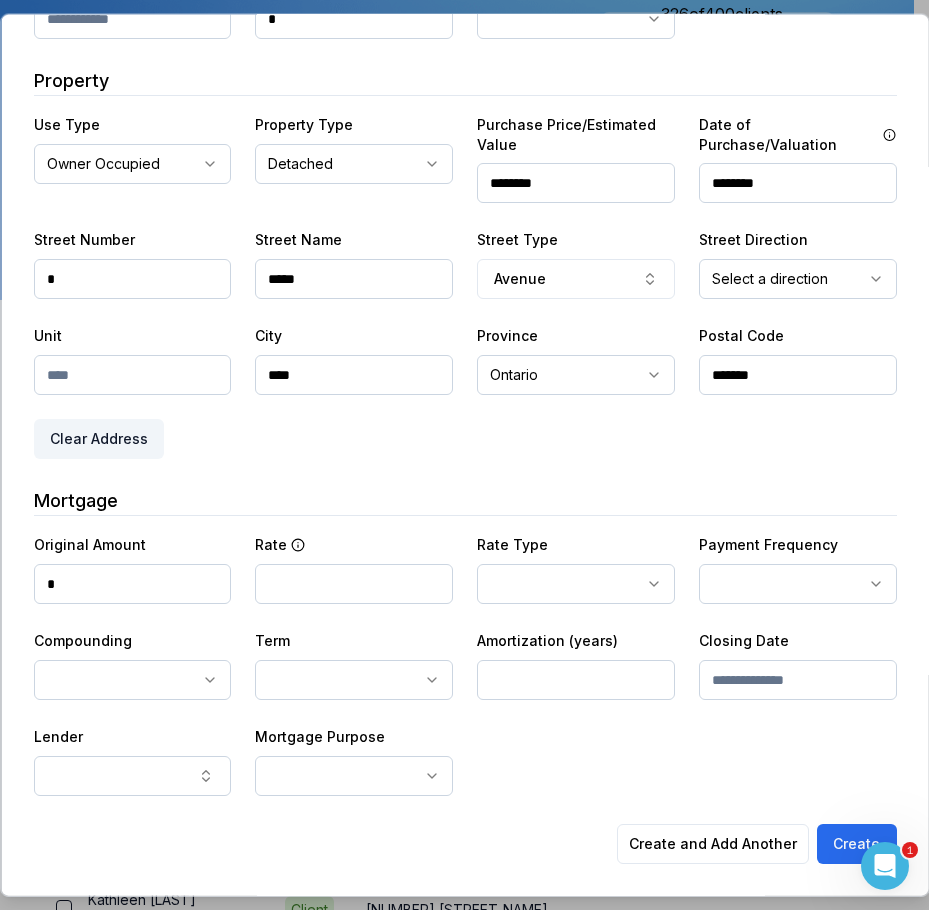 type on "*" 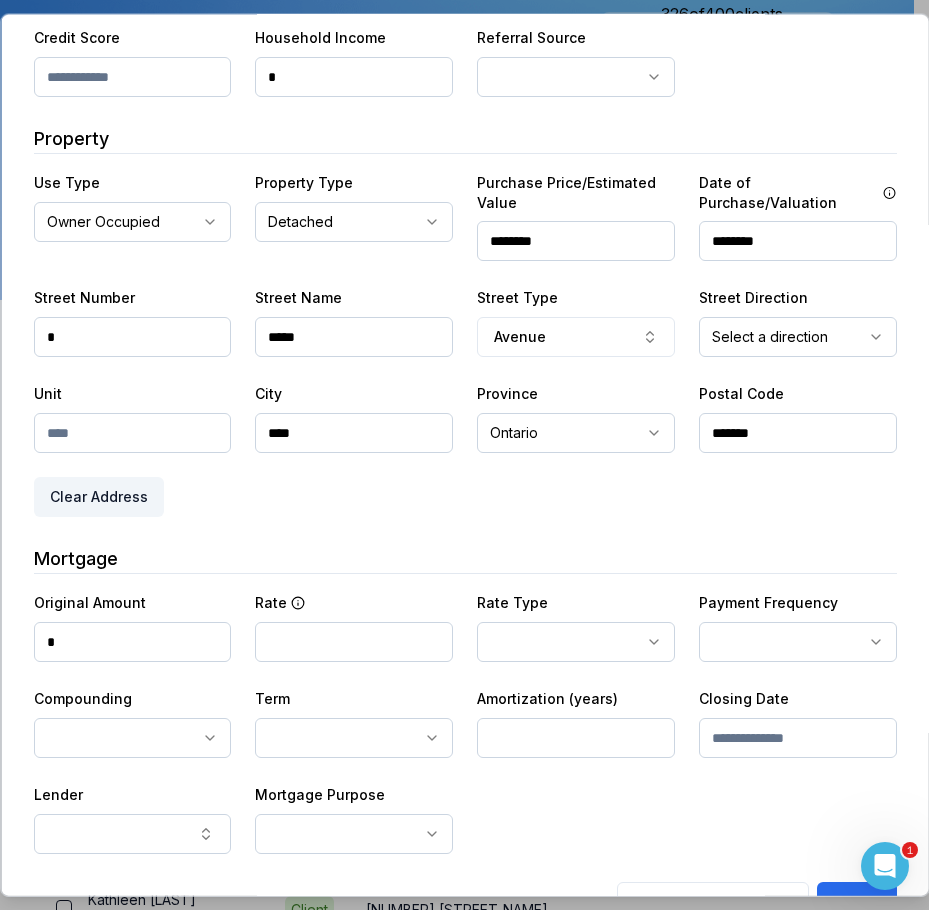 scroll, scrollTop: 257, scrollLeft: 0, axis: vertical 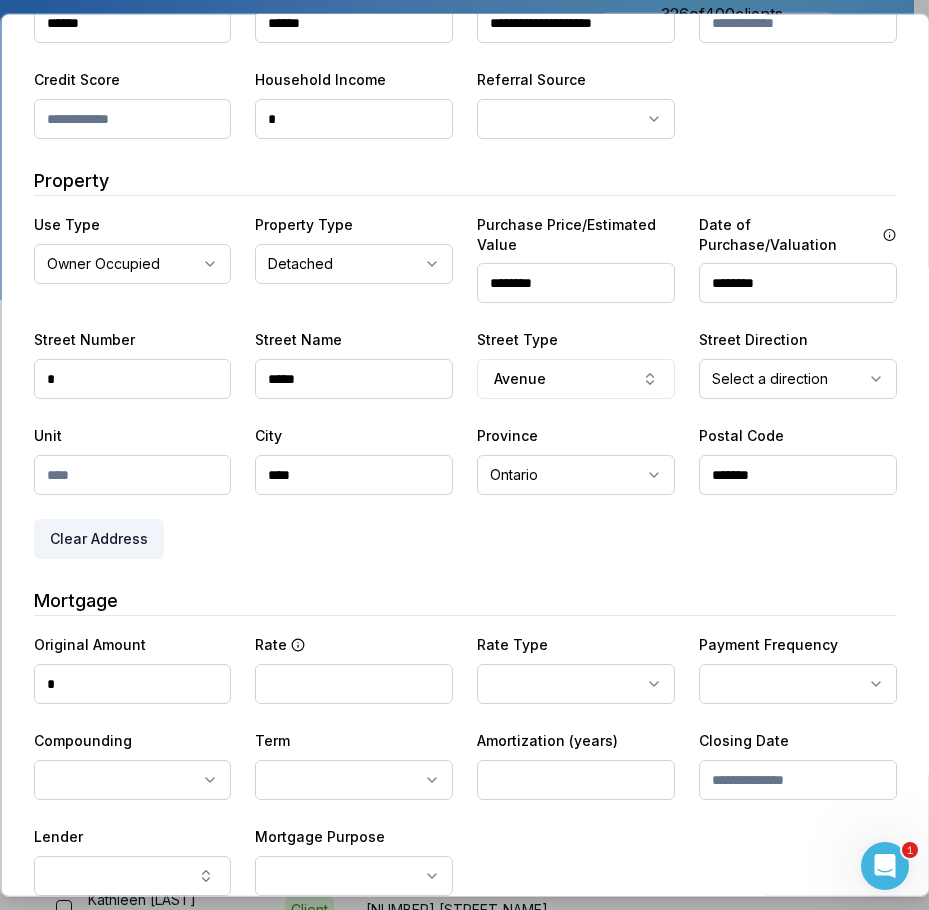 drag, startPoint x: 612, startPoint y: 286, endPoint x: 442, endPoint y: 286, distance: 170 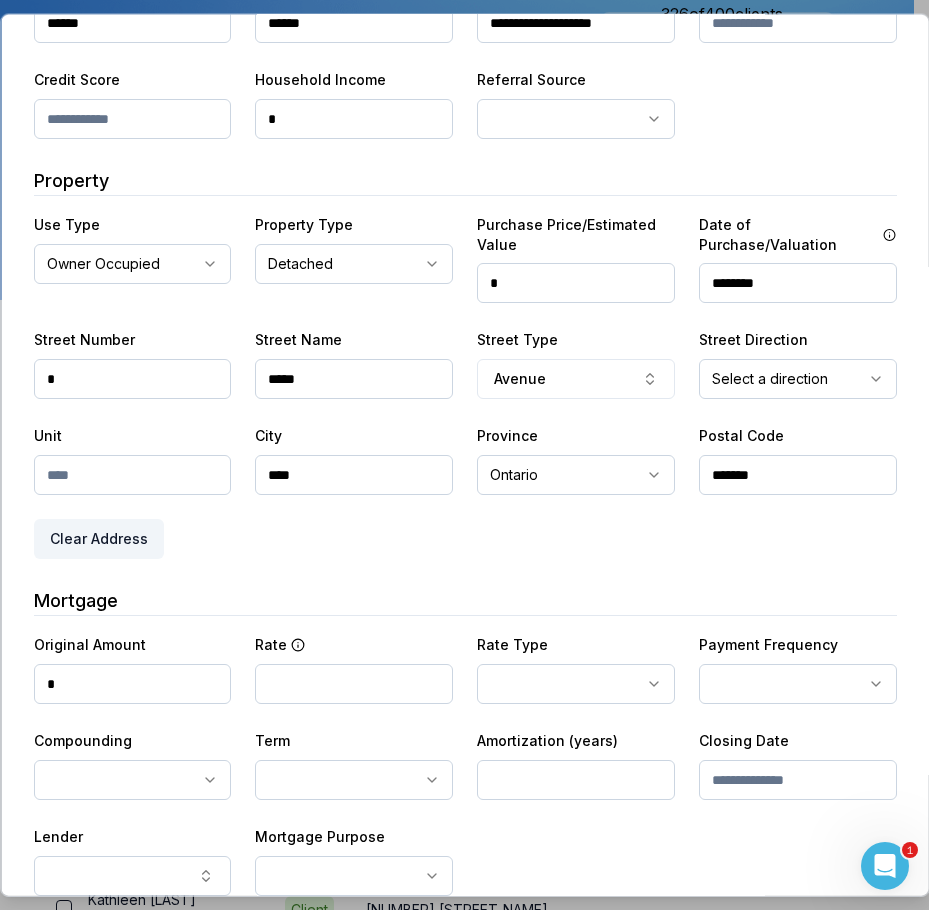 type on "*" 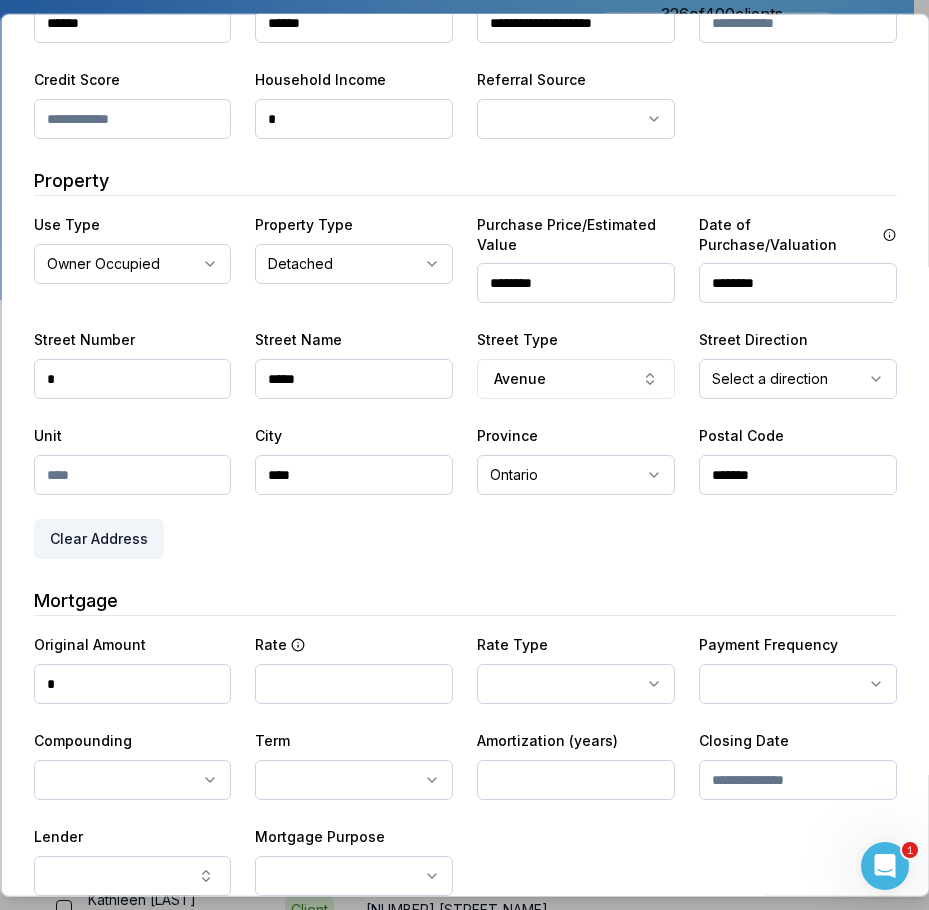 type on "********" 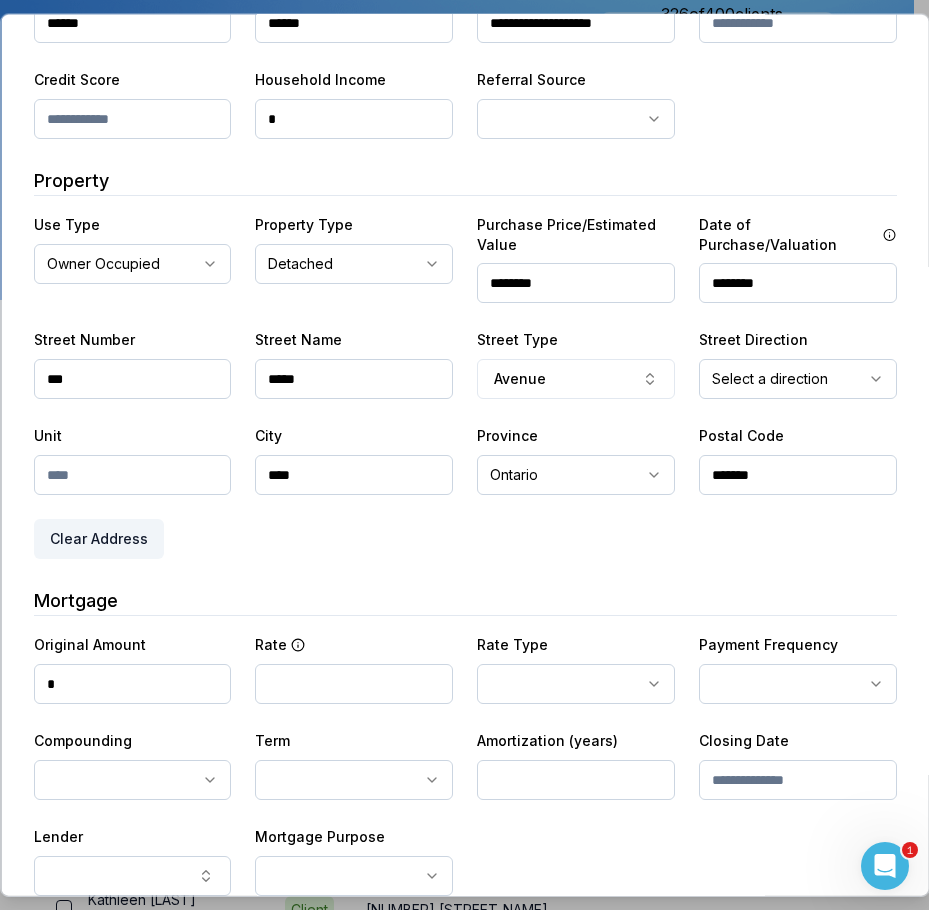 type on "***" 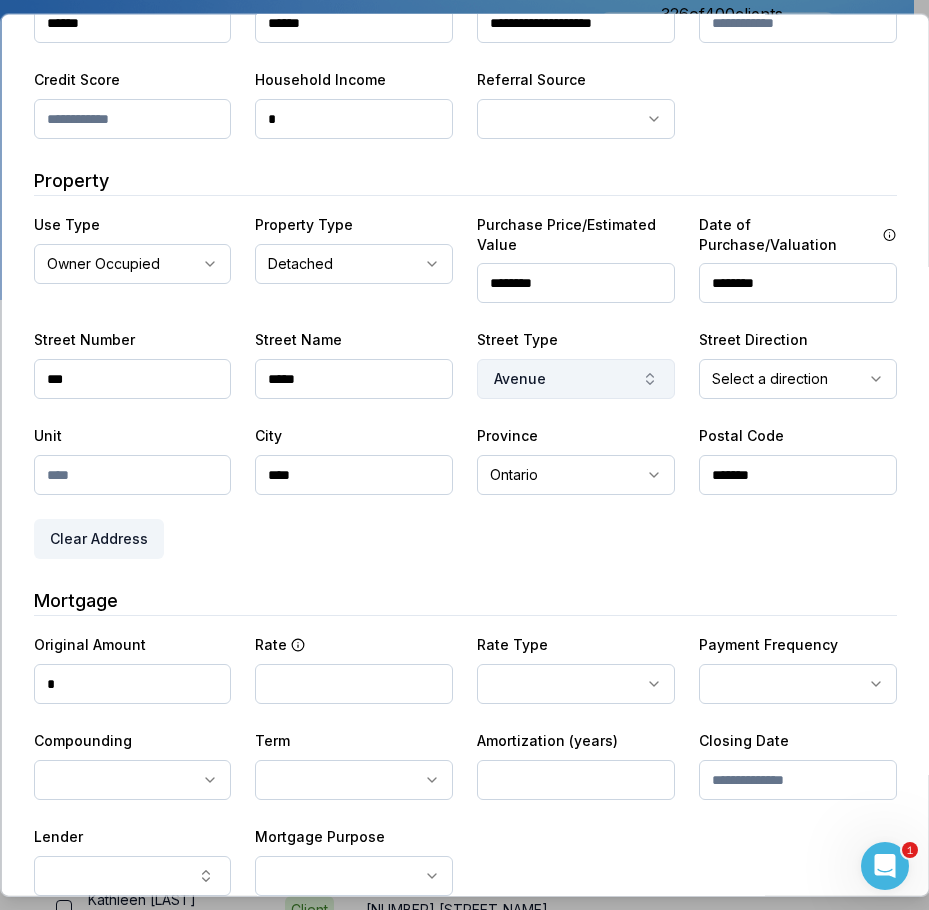 type on "*****" 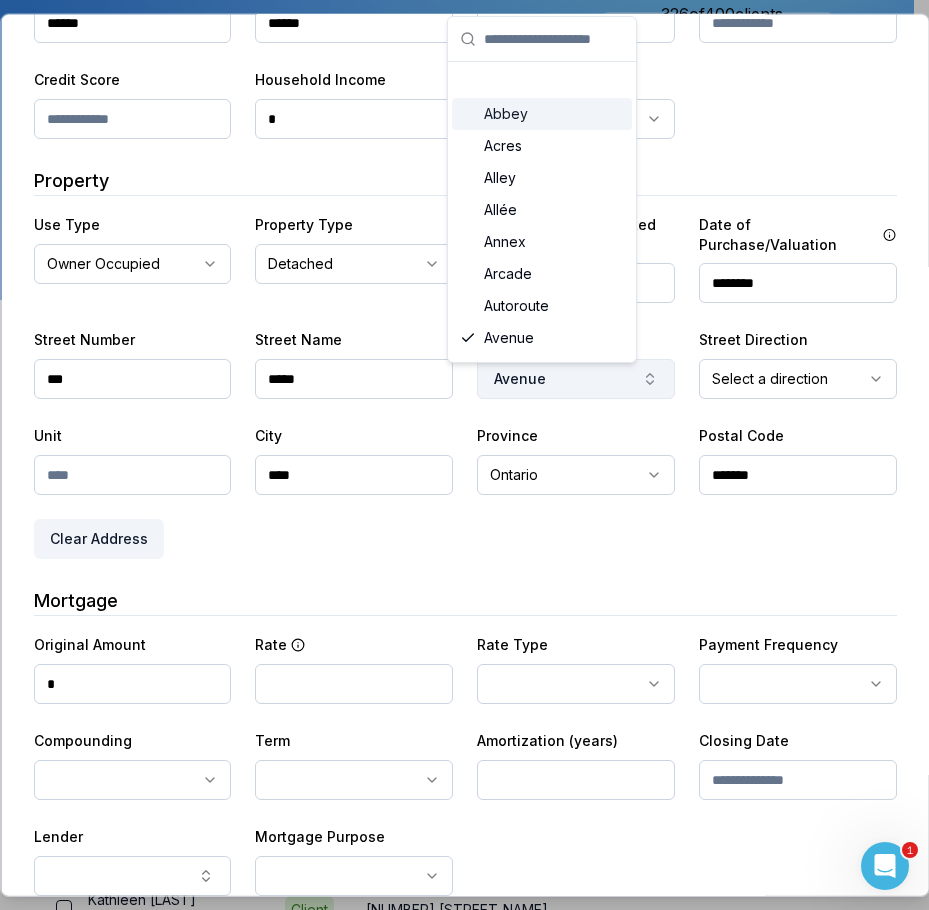 scroll, scrollTop: 0, scrollLeft: 0, axis: both 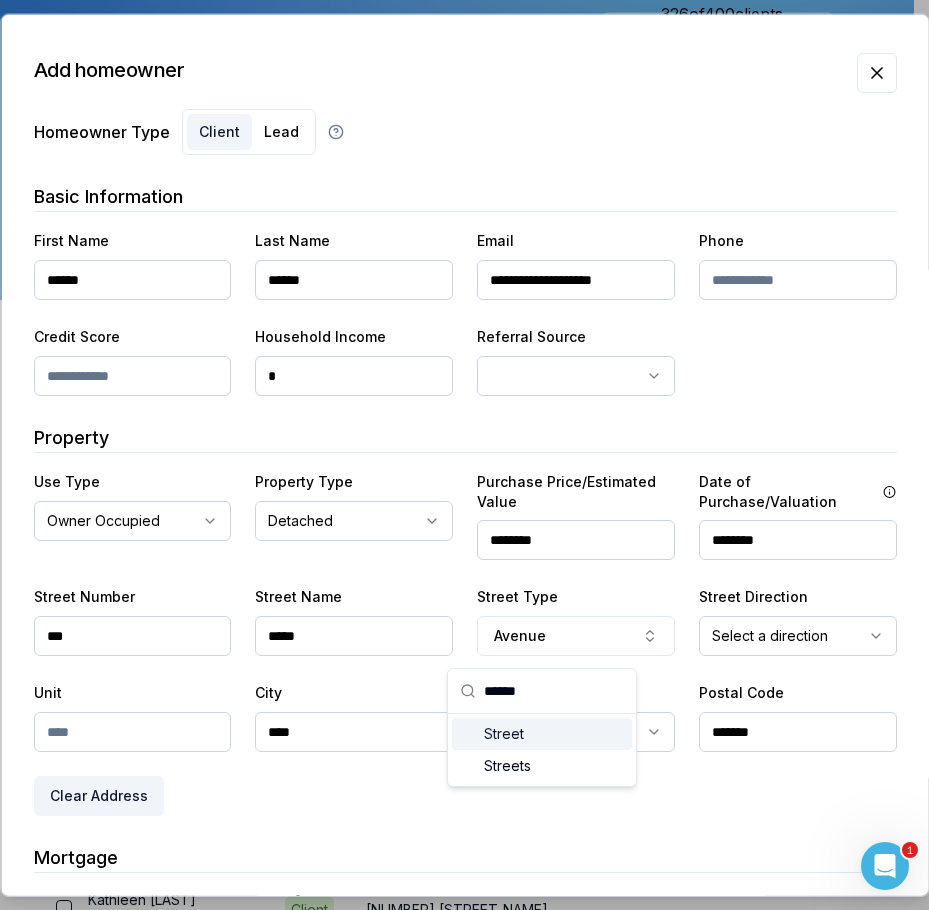 type on "******" 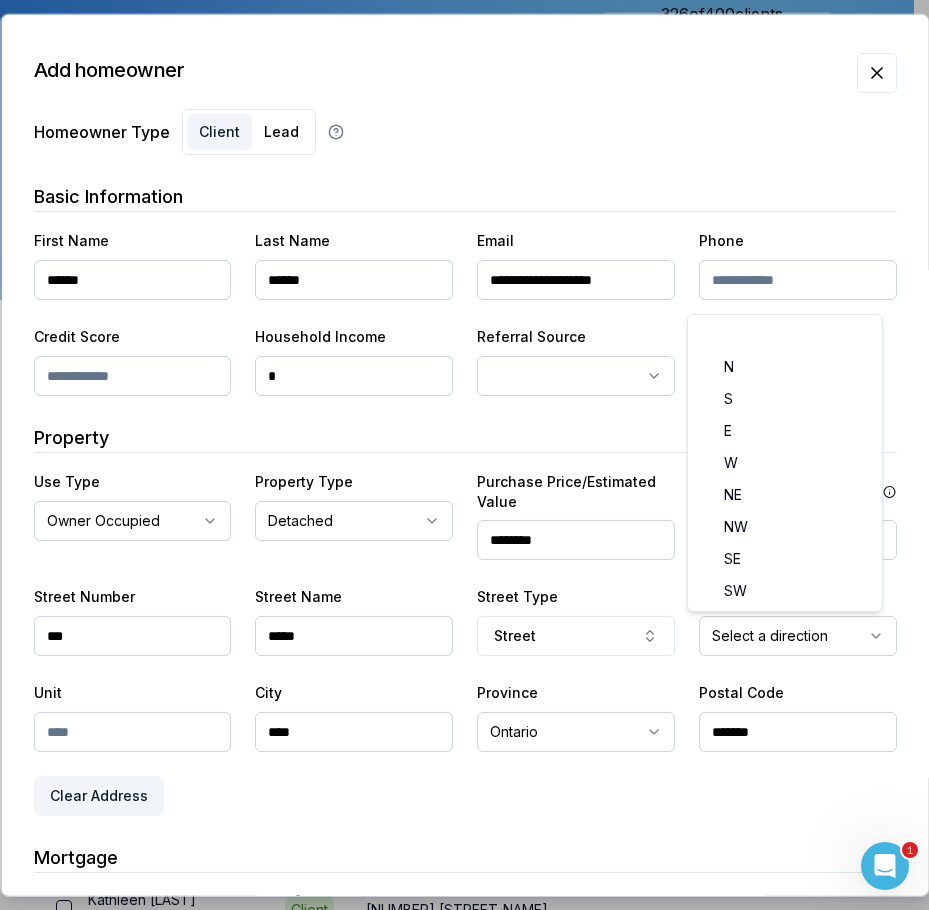 click on "Ownwell's platform is not optimized for mobile at this time.   For the best experience, please use a   desktop or laptop  to manage your account.   Note:  The   personalized homeownership reports   you generate for clients   are fully mobile-friendly   and can be easily viewed on any device. own well Dashboard Landing Page Adopt My Mortgage 326  of  400  clients used Purchase additional client capacity Insights Maturities by year 110 in 2027 2025 2026 2027 2028 2029 2030 Mortgages All active Average fixed rate 4.12% Average variable rate 4.20% 39% Average mortgage balance $487,350.39 Average LTV 59.55% Fixed   66 % Variable   34 % 5 years  61 % 3 years   38 % 1 year  1 % Digests Export July 2025 Sent 8 Open rate 63% -4% Click rate 63% 19% Next home value estimate update July 7, 2025 Next digest delivery period Jul 14, 2025 - Jul 20, 2025 Clients Search... Bulk action   Import from  Finmo Add client All 326 Priority 0 Maturing soon 87 Trade up potential 213 Savings potential 59 Equity potential 234 1 Rate type" at bounding box center (457, 150) 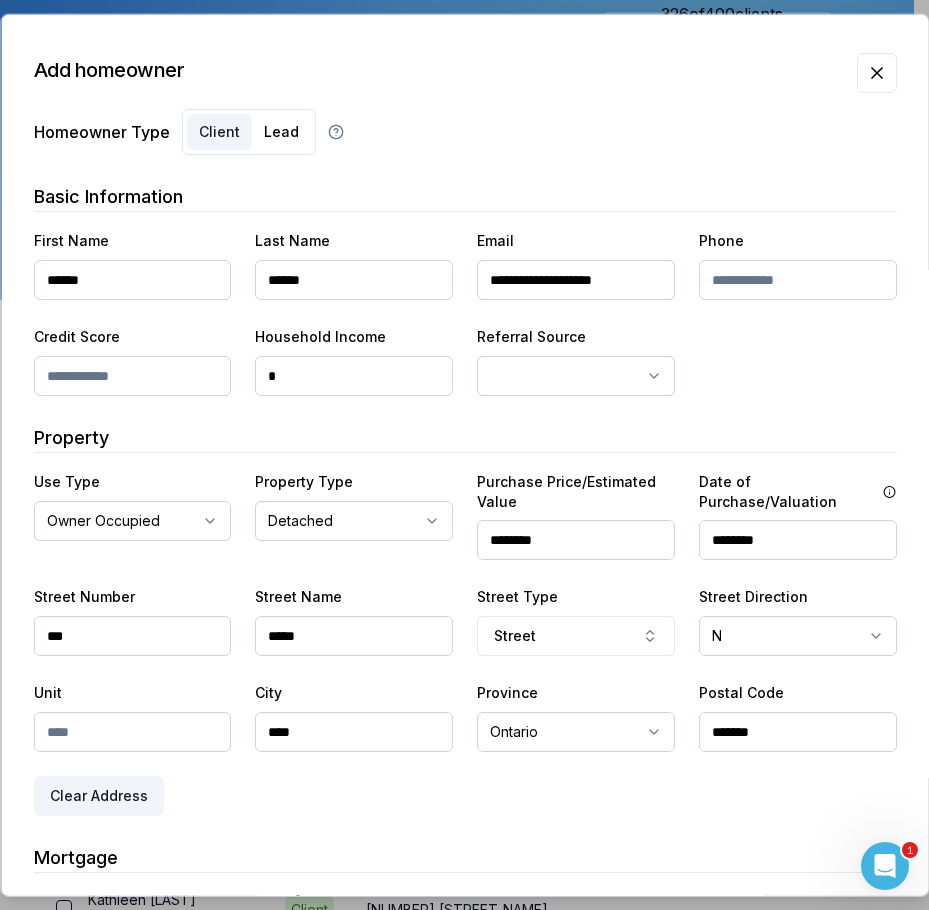 drag, startPoint x: 289, startPoint y: 735, endPoint x: 187, endPoint y: 739, distance: 102.0784 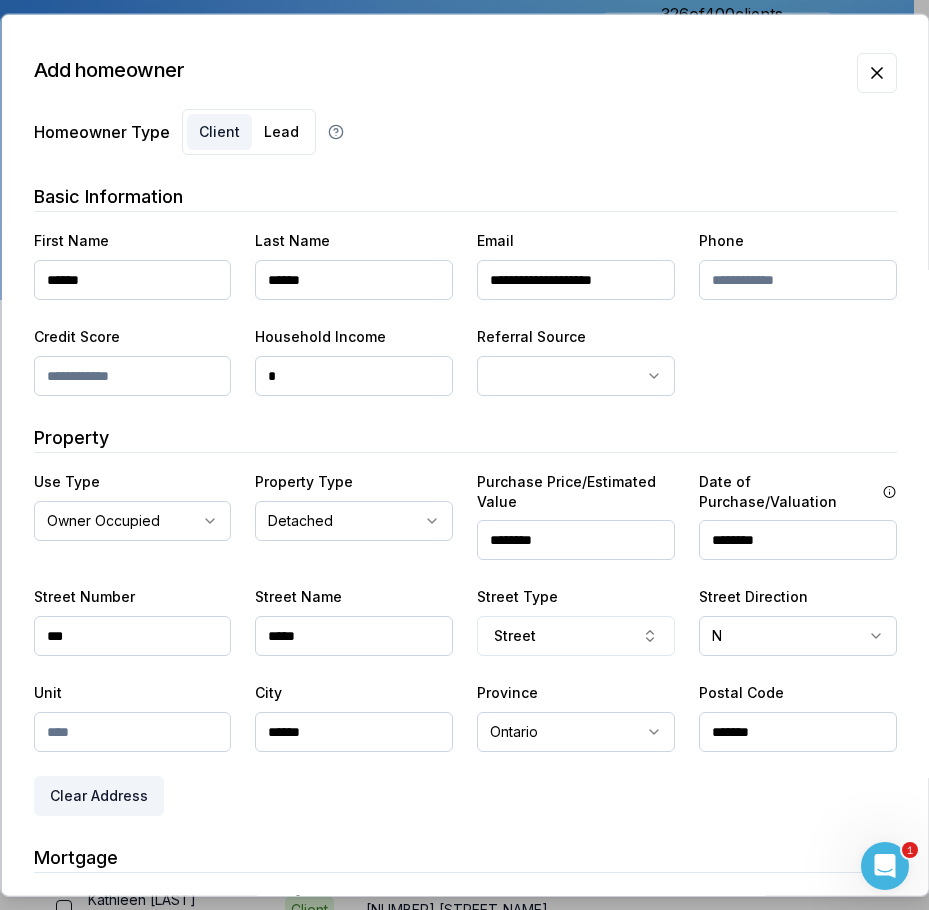 type on "******" 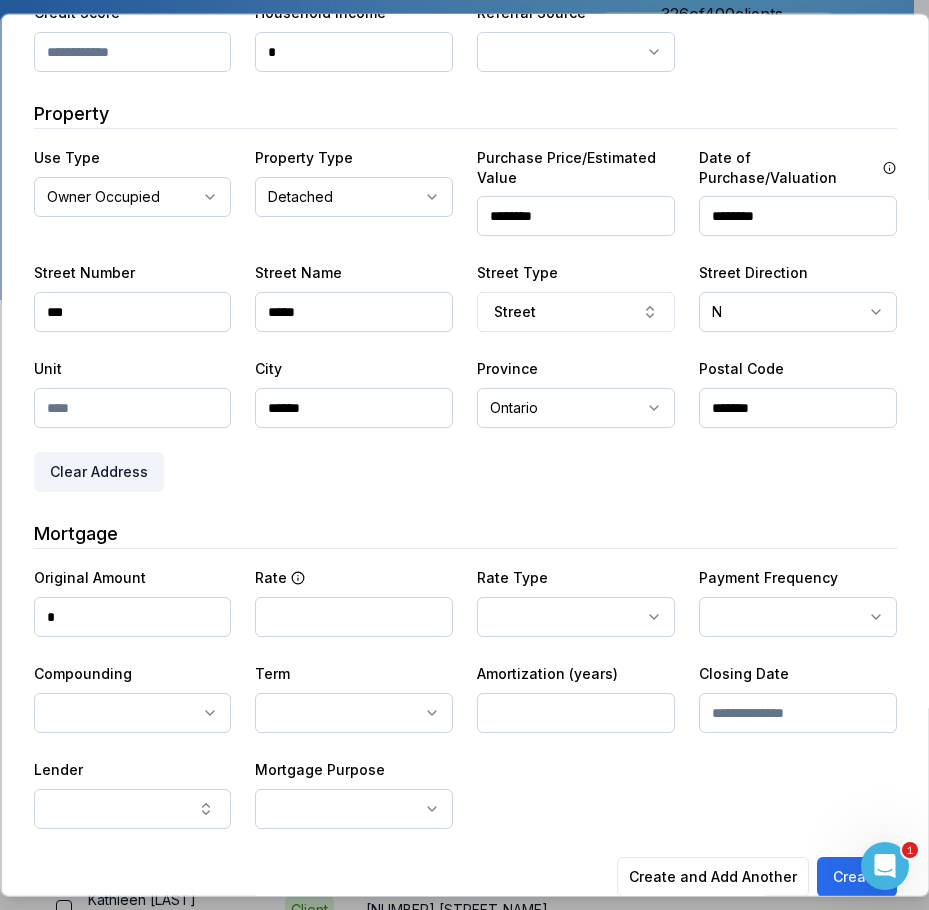 scroll, scrollTop: 357, scrollLeft: 0, axis: vertical 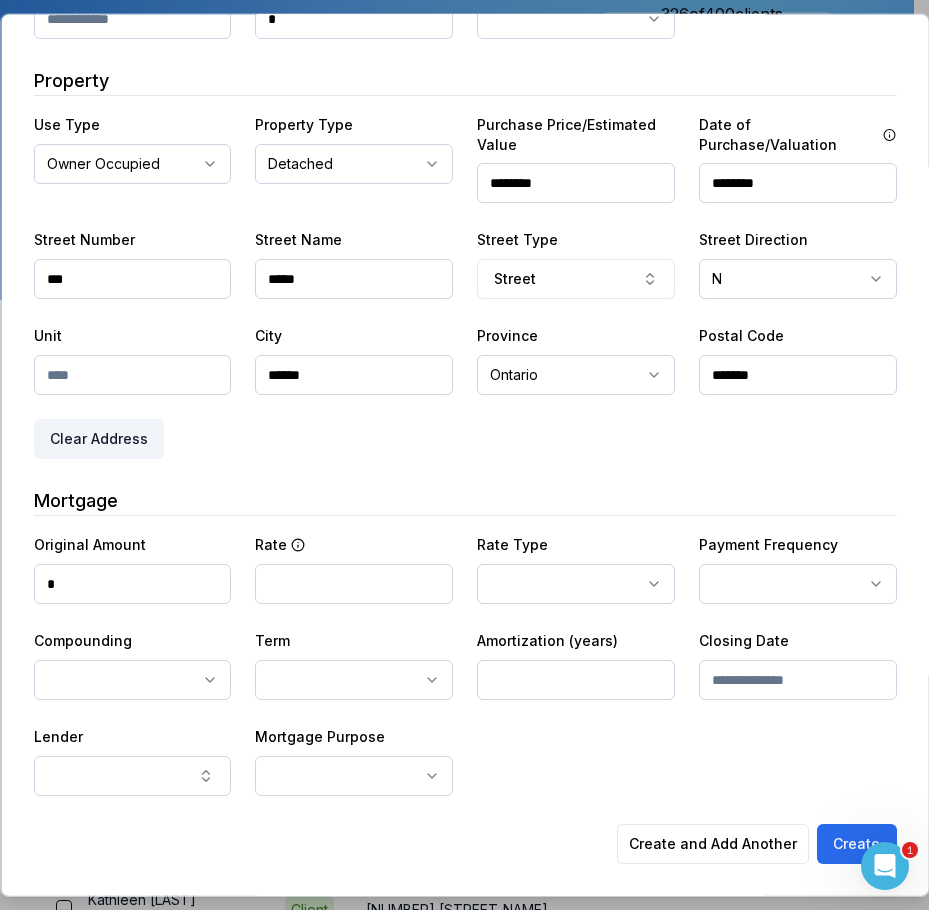 click on "*" at bounding box center [132, 584] 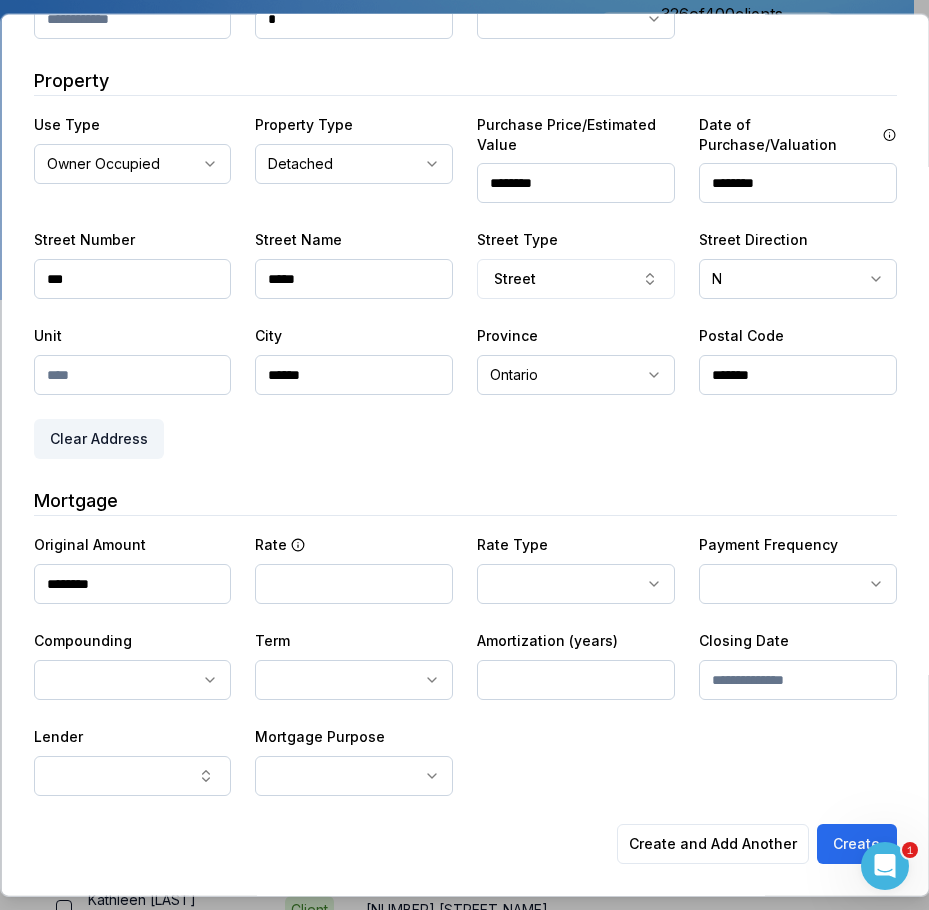 type on "********" 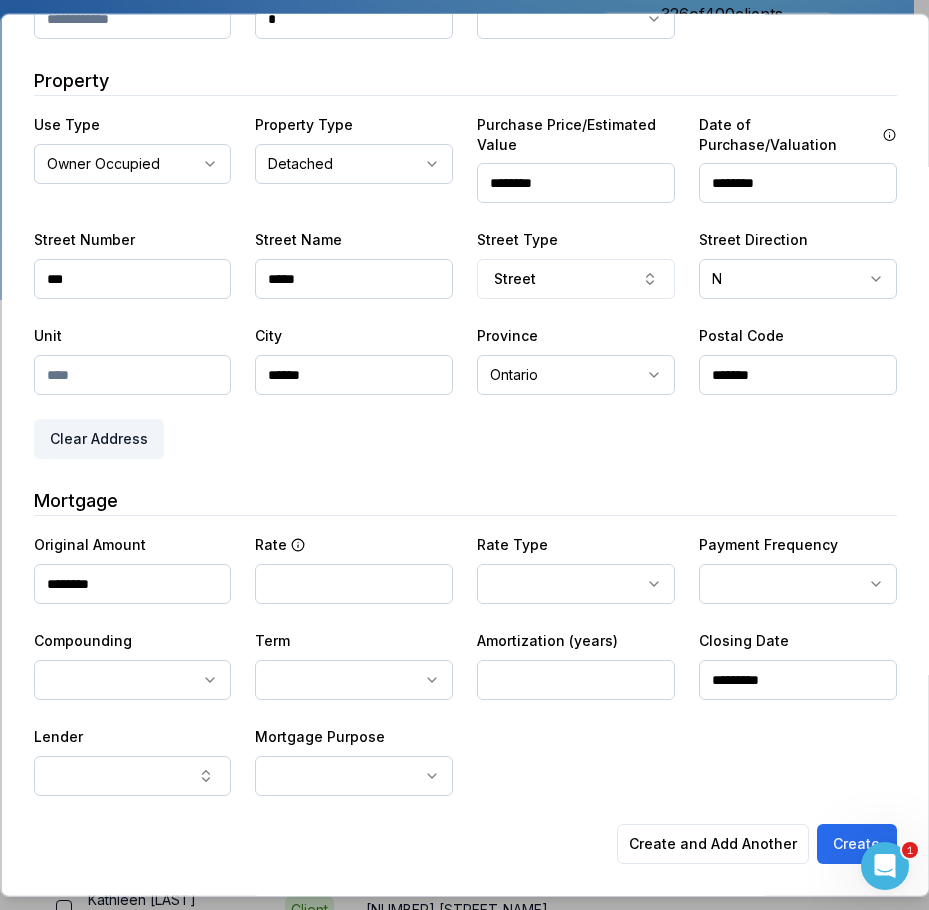 type on "*********" 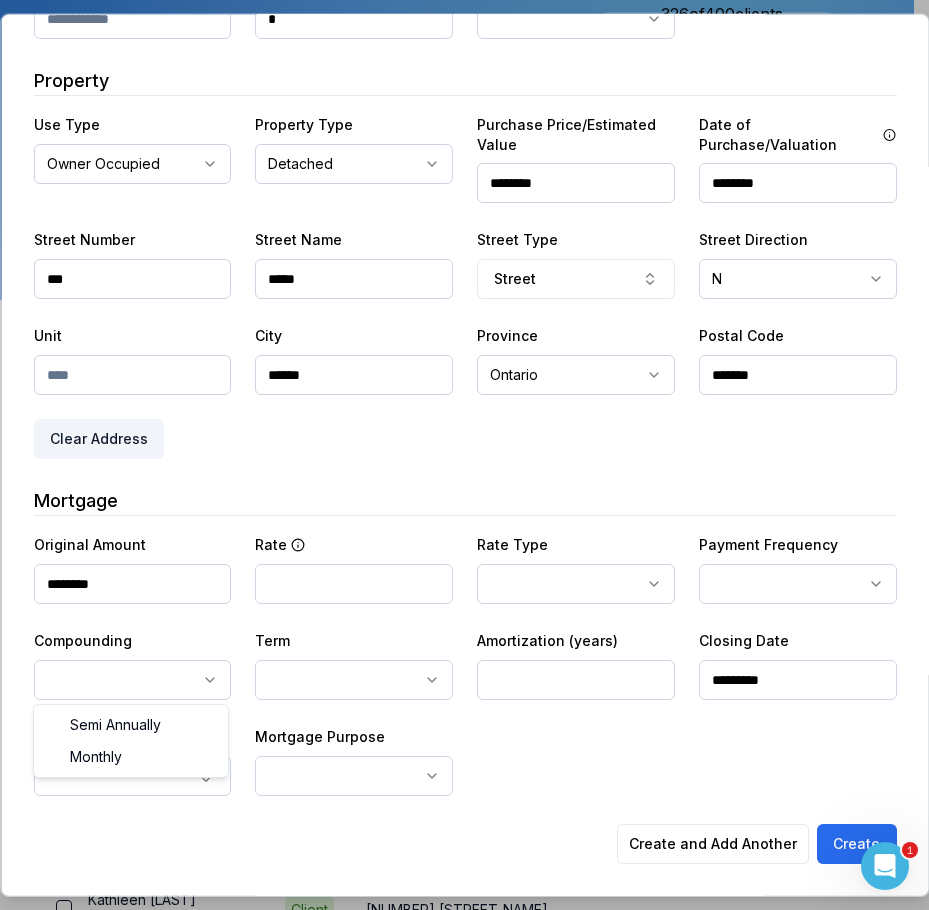 select on "**********" 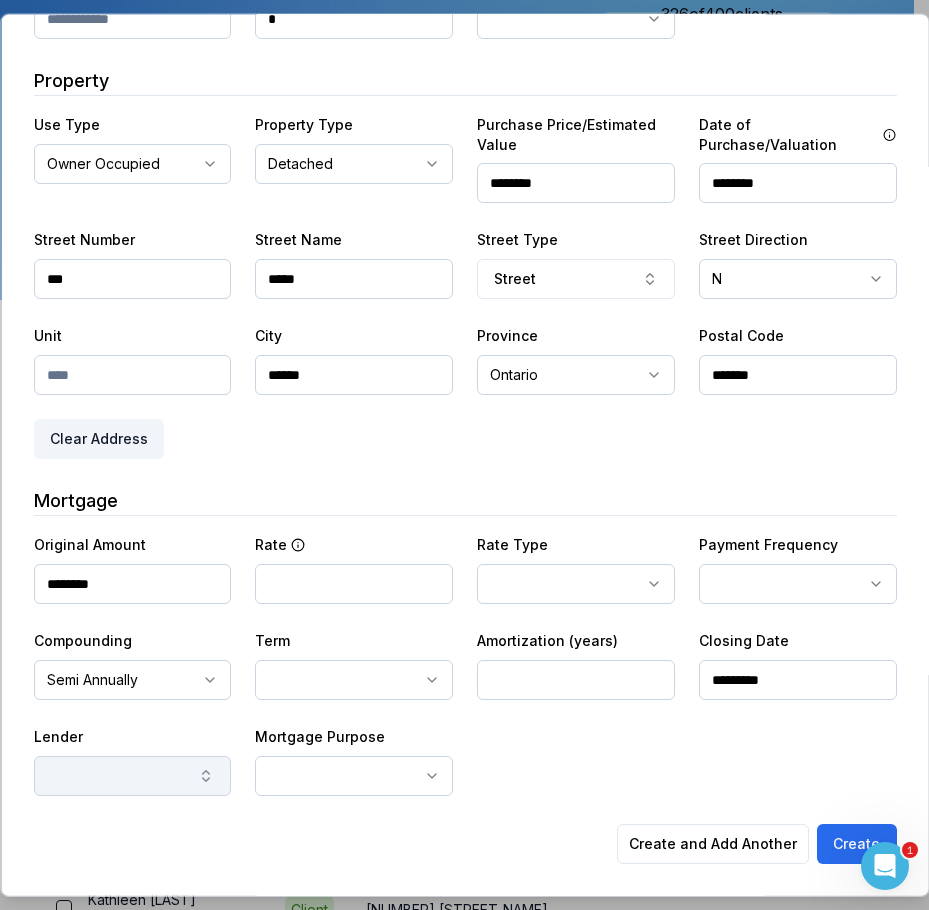 click at bounding box center [132, 776] 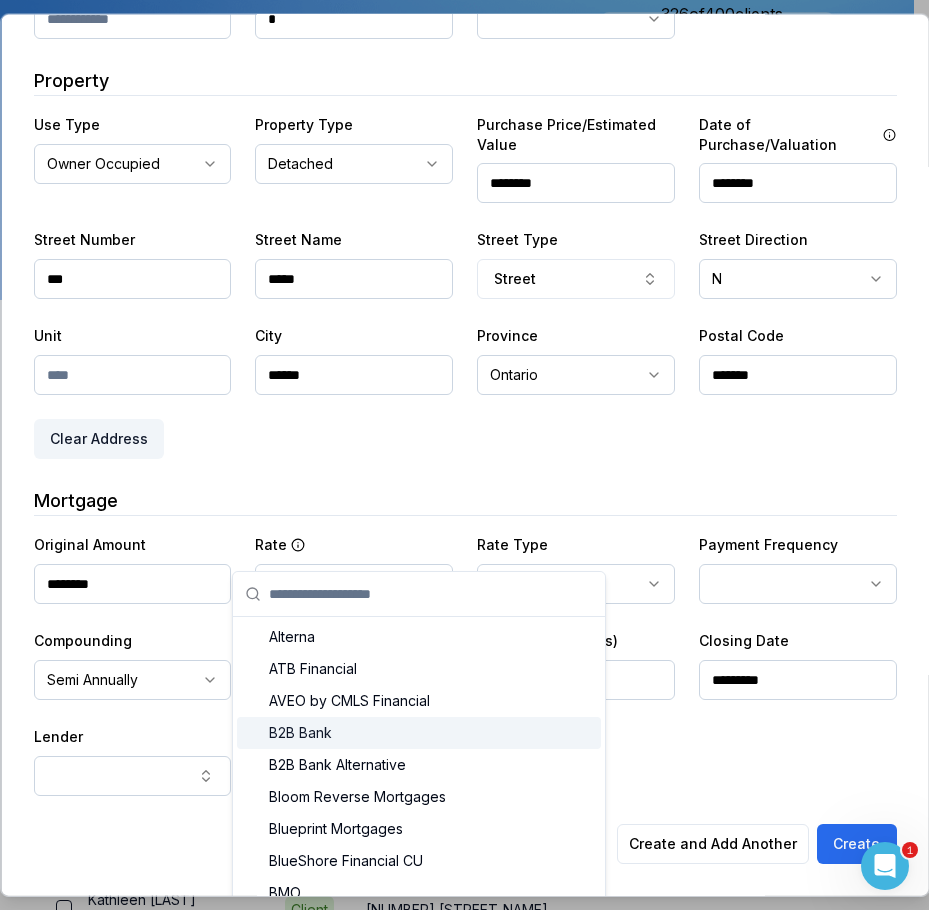 click on "**********" at bounding box center [464, 308] 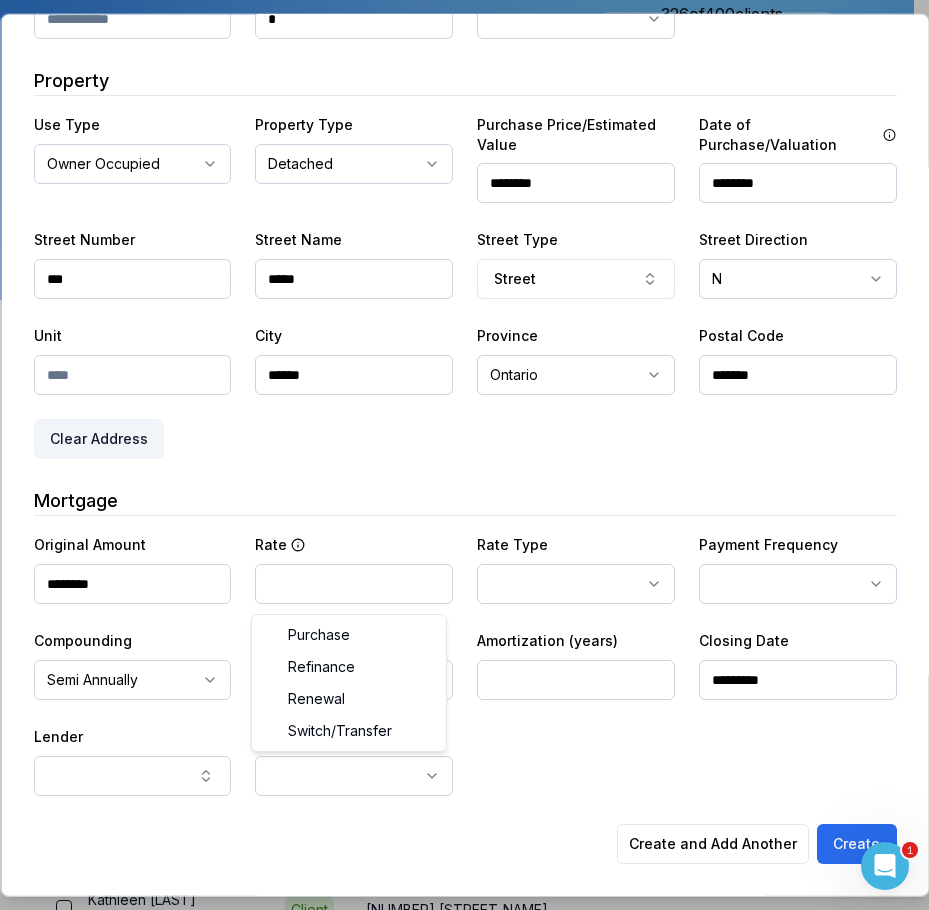click on "Ownwell's platform is not optimized for mobile at this time.   For the best experience, please use a   desktop or laptop  to manage your account.   Note:  The   personalized homeownership reports   you generate for clients   are fully mobile-friendly   and can be easily viewed on any device. own well Dashboard Landing Page Adopt My Mortgage 326  of  400  clients used Purchase additional client capacity Insights Maturities by year 110 in 2027 2025 2026 2027 2028 2029 2030 Mortgages All active Average fixed rate 4.12% Average variable rate 4.20% 39% Average mortgage balance $487,350.39 Average LTV 59.55% Fixed   66 % Variable   34 % 5 years  61 % 3 years   38 % 1 year  1 % Digests Export July 2025 Sent 8 Open rate 63% -4% Click rate 63% 19% Next home value estimate update July 7, 2025 Next digest delivery period Jul 14, 2025 - Jul 20, 2025 Clients Search... Bulk action   Import from  Finmo Add client All 326 Priority 0 Maturing soon 87 Trade up potential 213 Savings potential 59 Equity potential 234 1 Rate type" at bounding box center [457, 150] 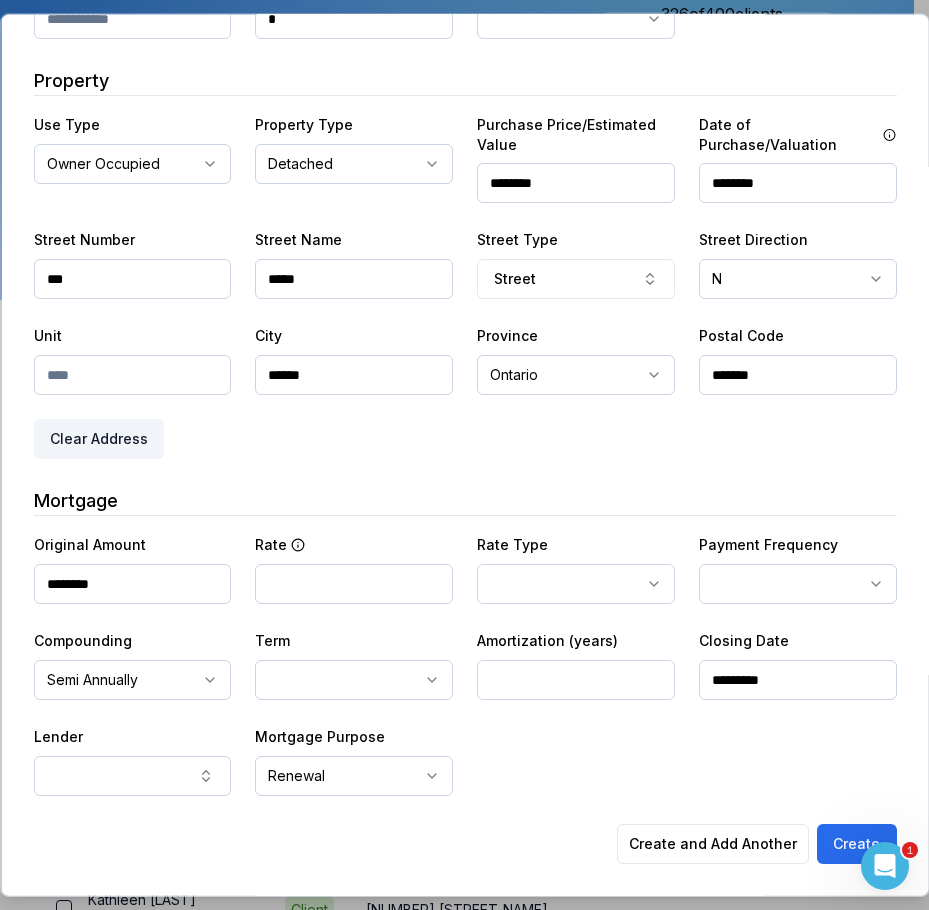 click on "**********" at bounding box center (464, 664) 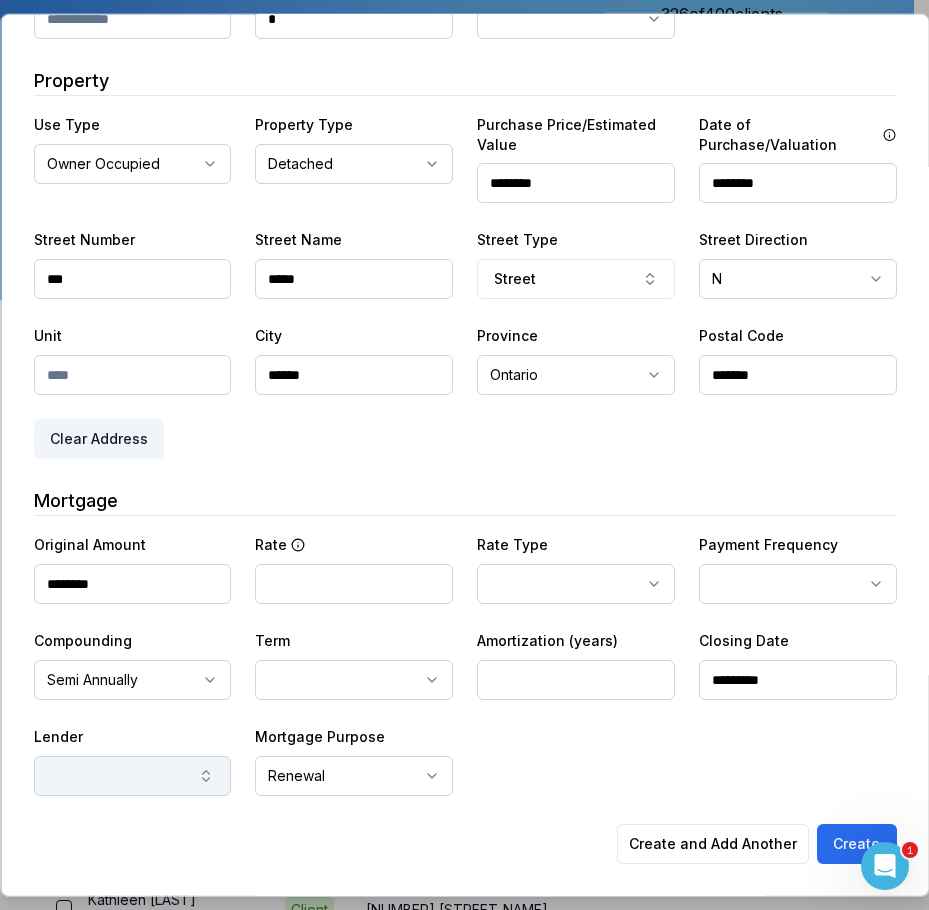 click at bounding box center (132, 776) 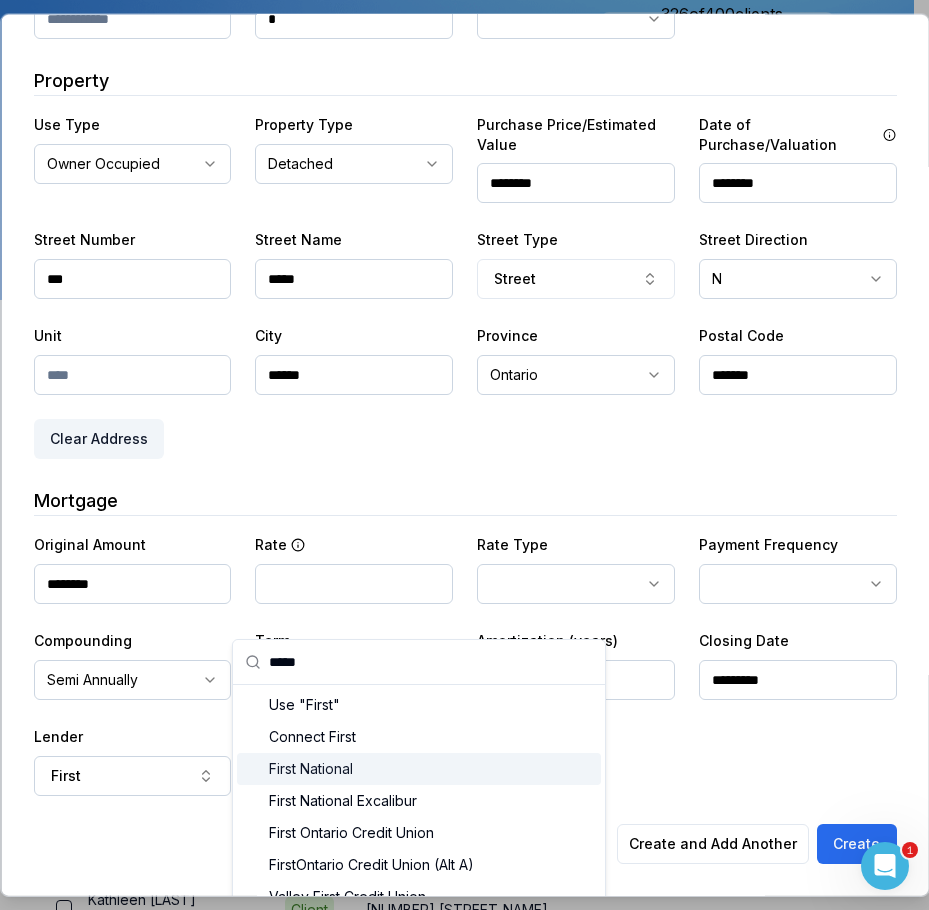 click on "First National" at bounding box center [418, 769] 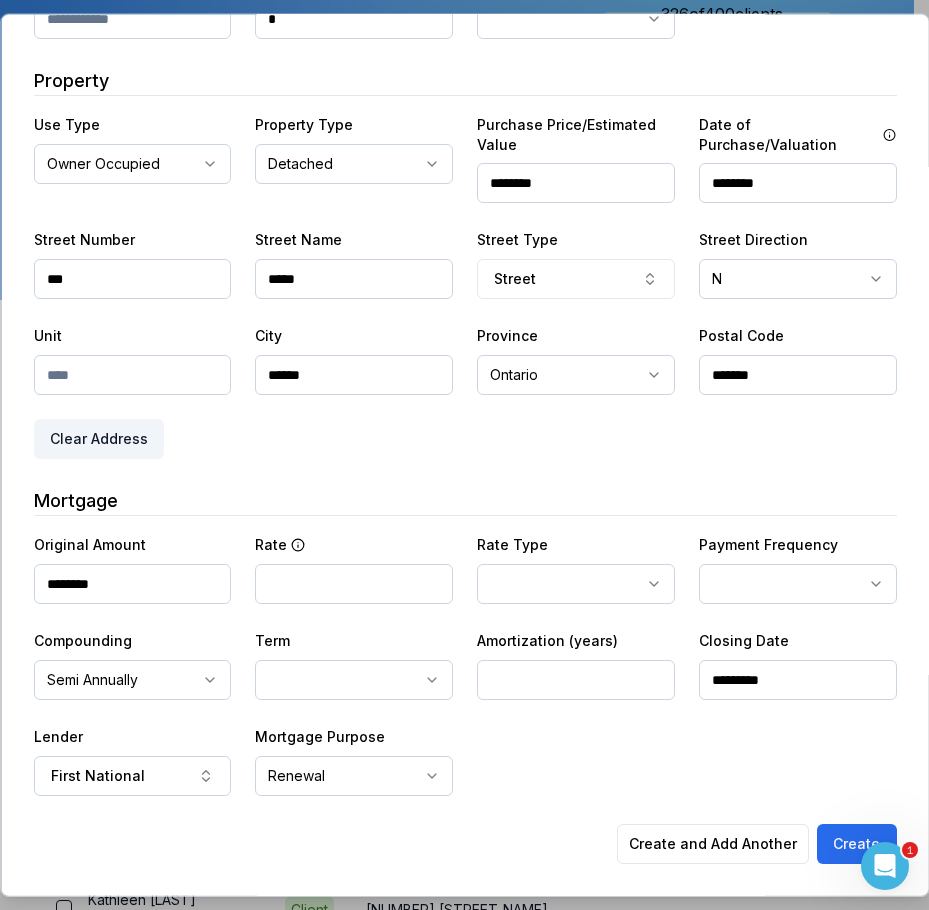 click at bounding box center [576, 680] 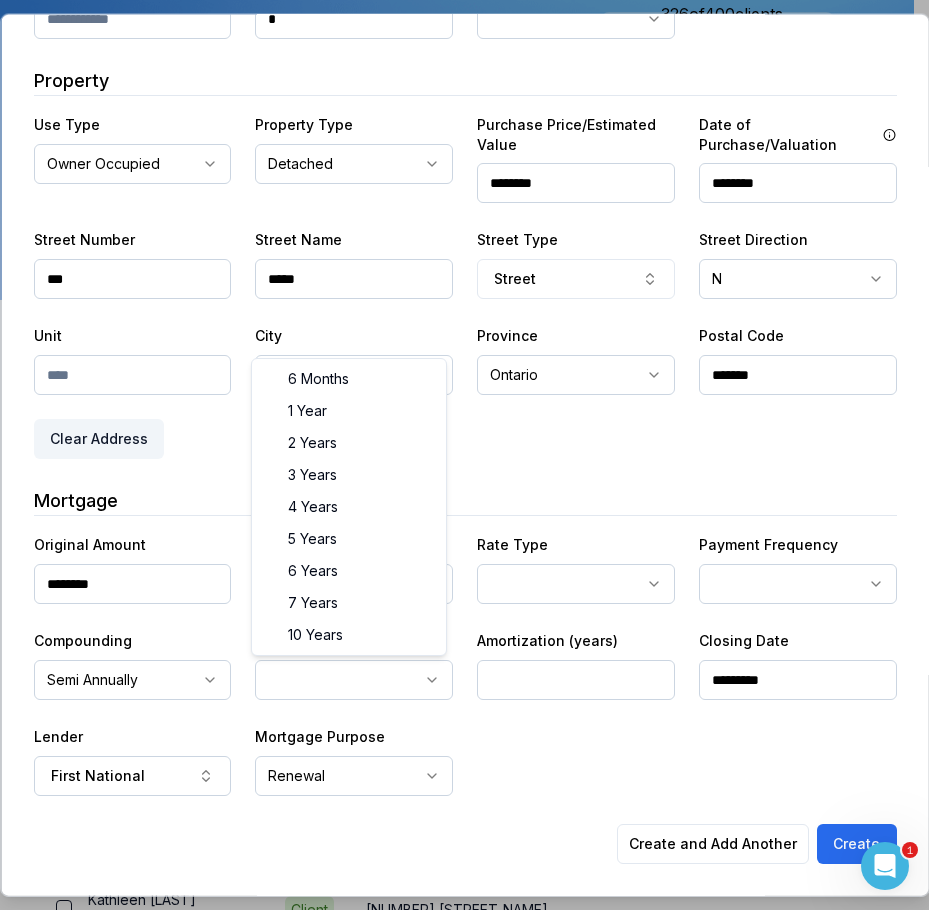 select on "**" 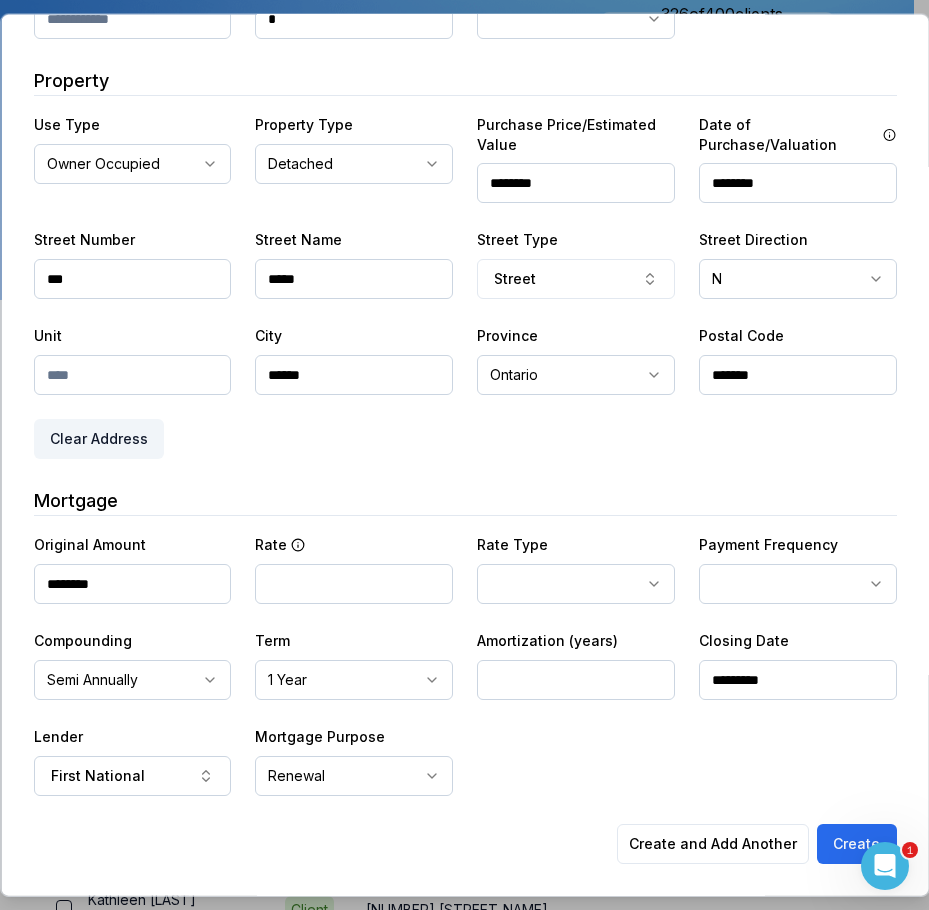 click at bounding box center (354, 584) 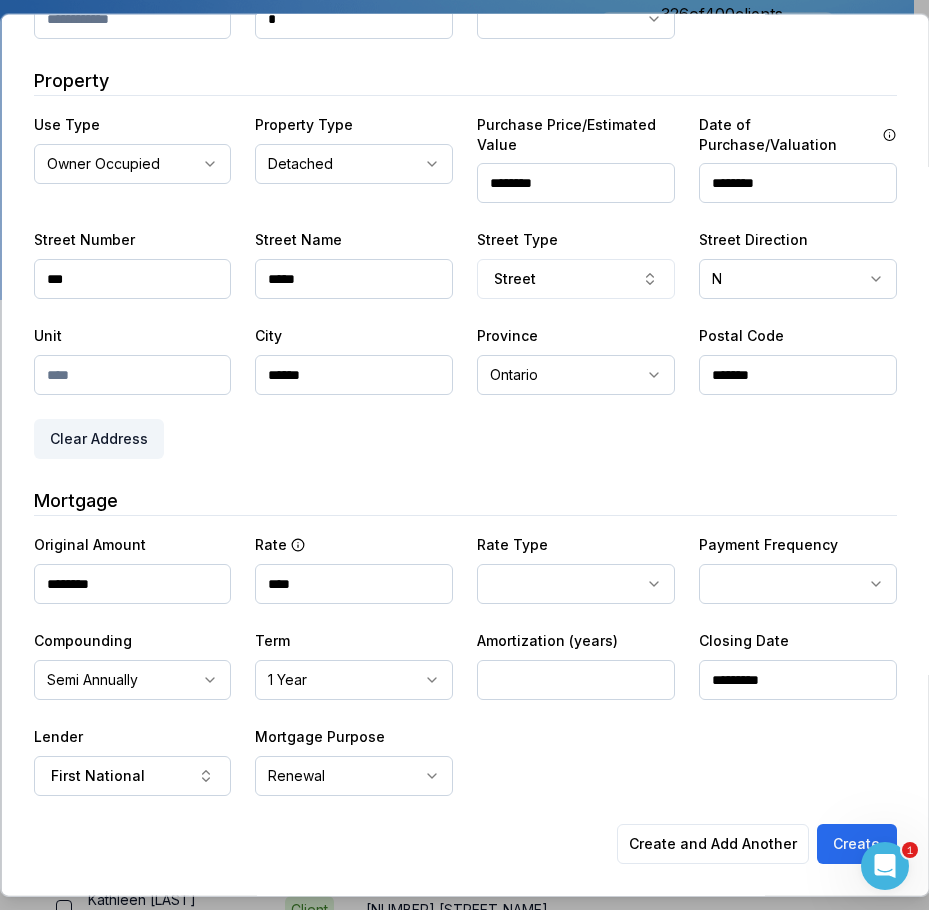 type on "****" 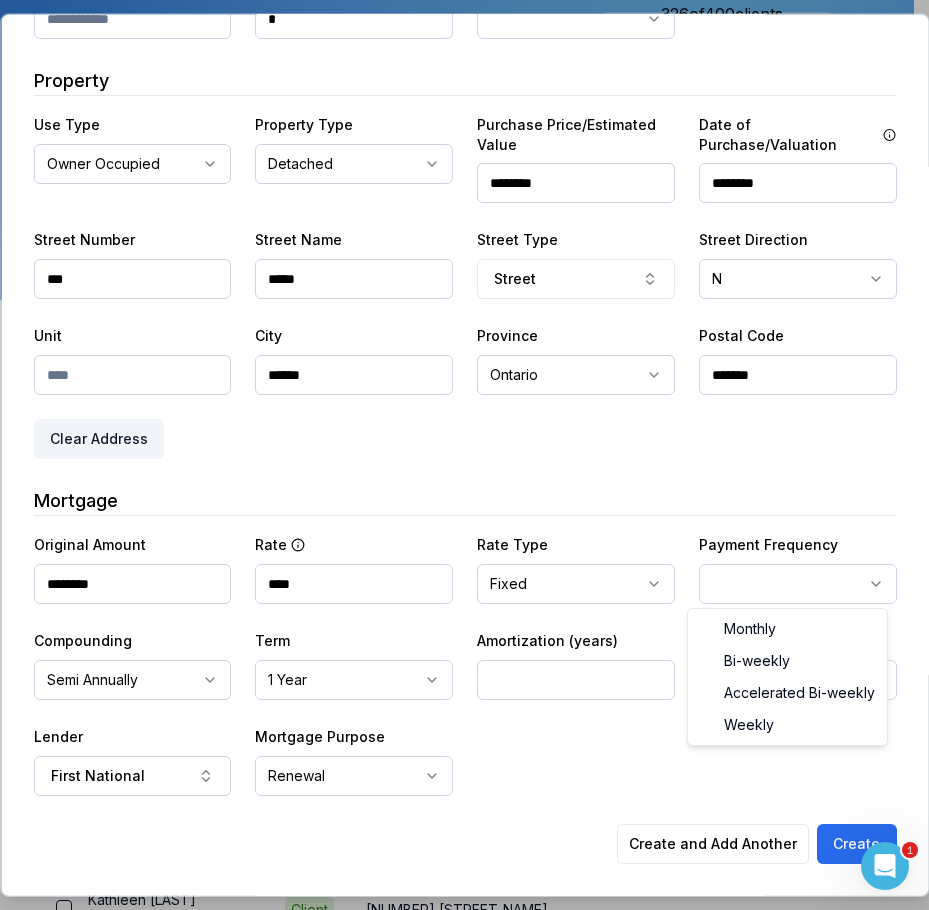 click on "Ownwell's platform is not optimized for mobile at this time.   For the best experience, please use a   desktop or laptop  to manage your account.   Note:  The   personalized homeownership reports   you generate for clients   are fully mobile-friendly   and can be easily viewed on any device. own well Dashboard Landing Page Adopt My Mortgage 326  of  400  clients used Purchase additional client capacity Insights Maturities by year 110 in 2027 2025 2026 2027 2028 2029 2030 Mortgages All active Average fixed rate 4.12% Average variable rate 4.20% 39% Average mortgage balance $487,350.39 Average LTV 59.55% Fixed   66 % Variable   34 % 5 years  61 % 3 years   38 % 1 year  1 % Digests Export July 2025 Sent 8 Open rate 63% -4% Click rate 63% 19% Next home value estimate update July 7, 2025 Next digest delivery period Jul 14, 2025 - Jul 20, 2025 Clients Search... Bulk action   Import from  Finmo Add client All 326 Priority 0 Maturing soon 87 Trade up potential 213 Savings potential 59 Equity potential 234 1 Rate type" at bounding box center [457, 150] 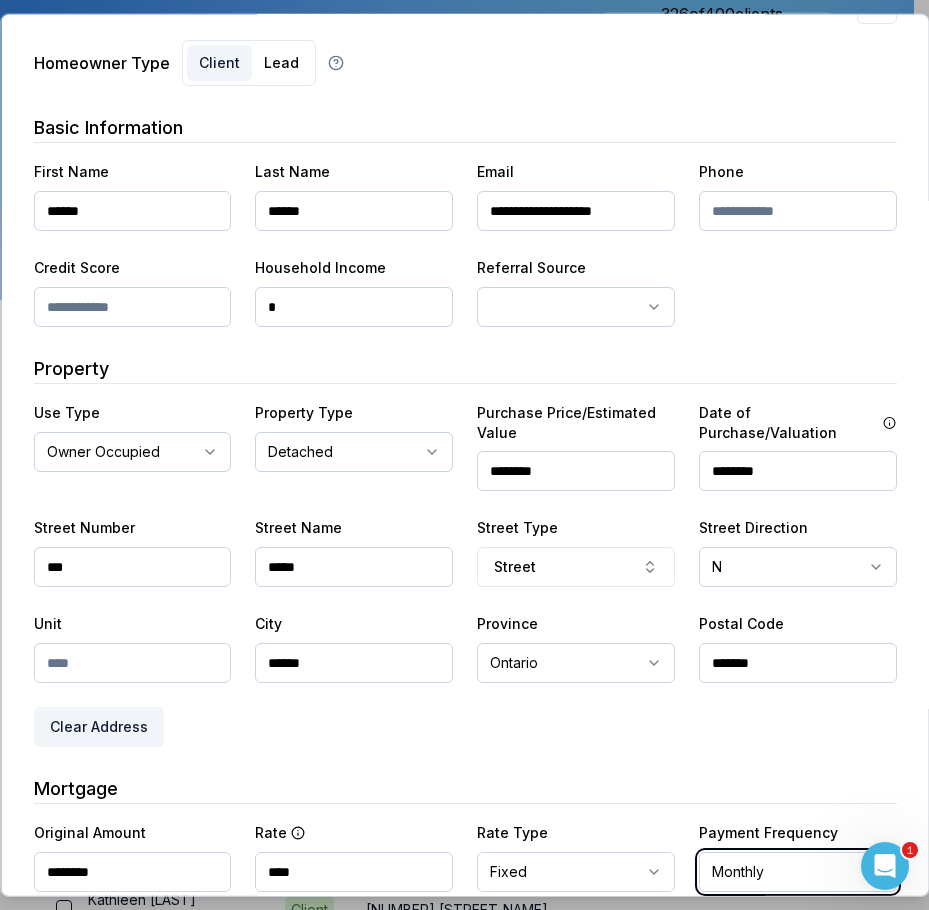 scroll, scrollTop: 57, scrollLeft: 0, axis: vertical 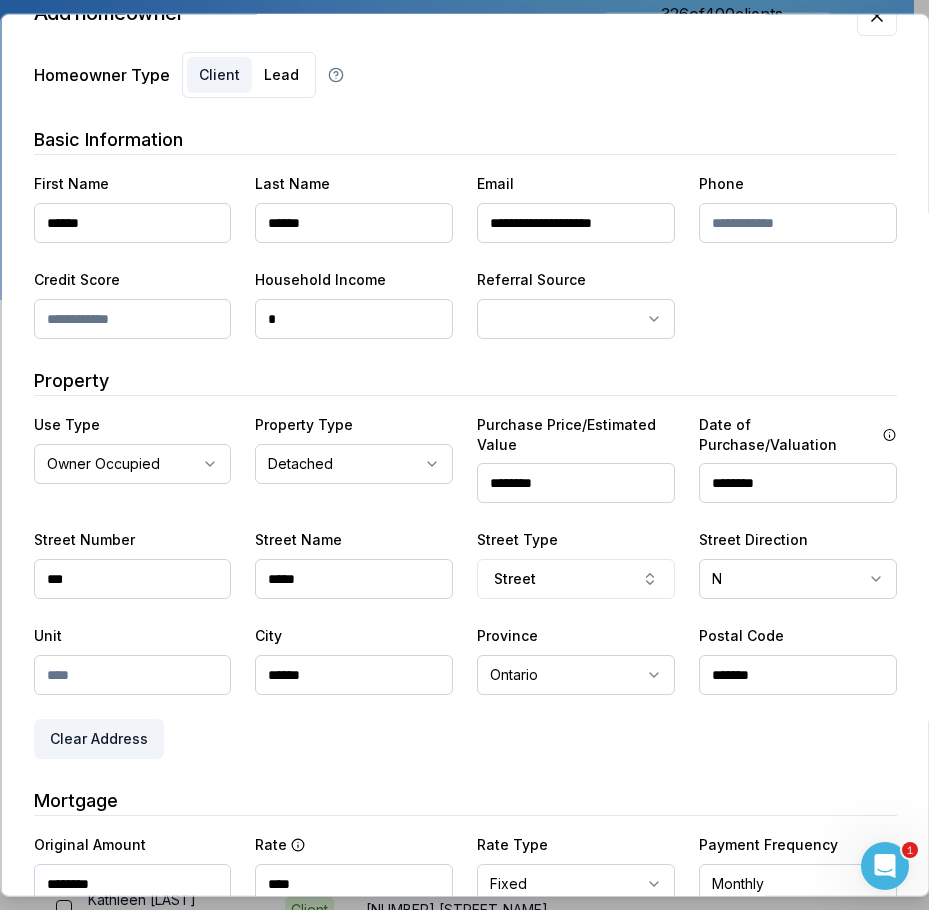 click at bounding box center [132, 319] 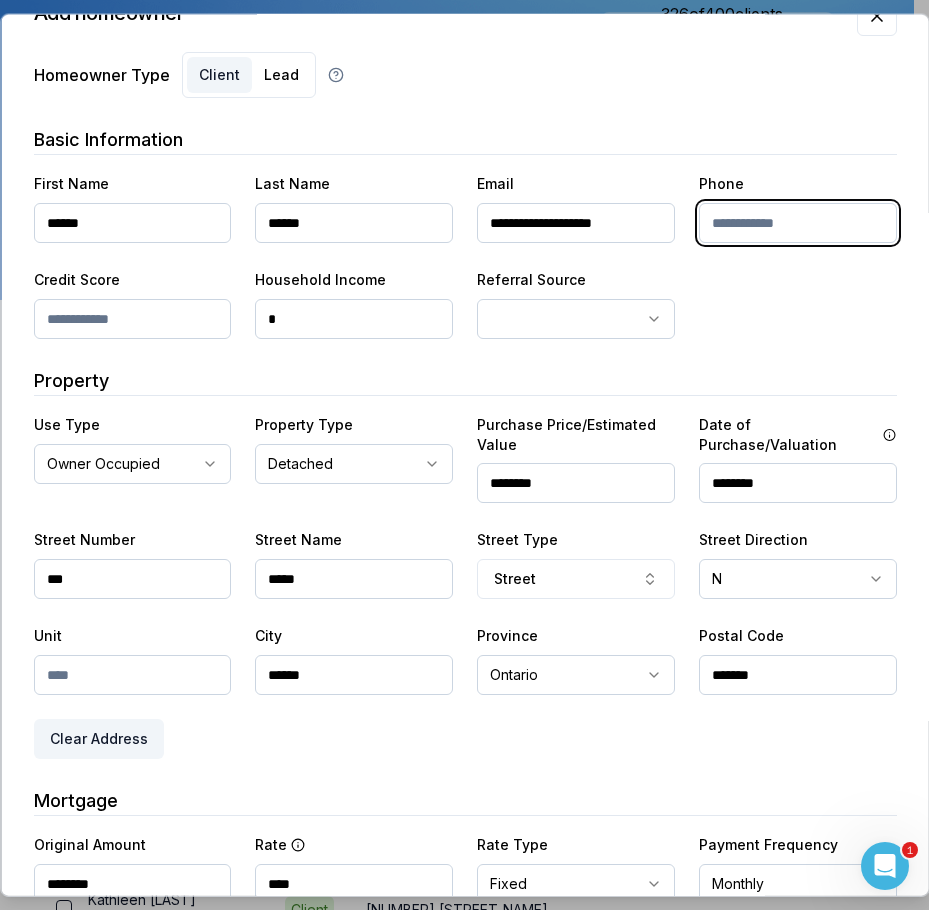 click at bounding box center (797, 223) 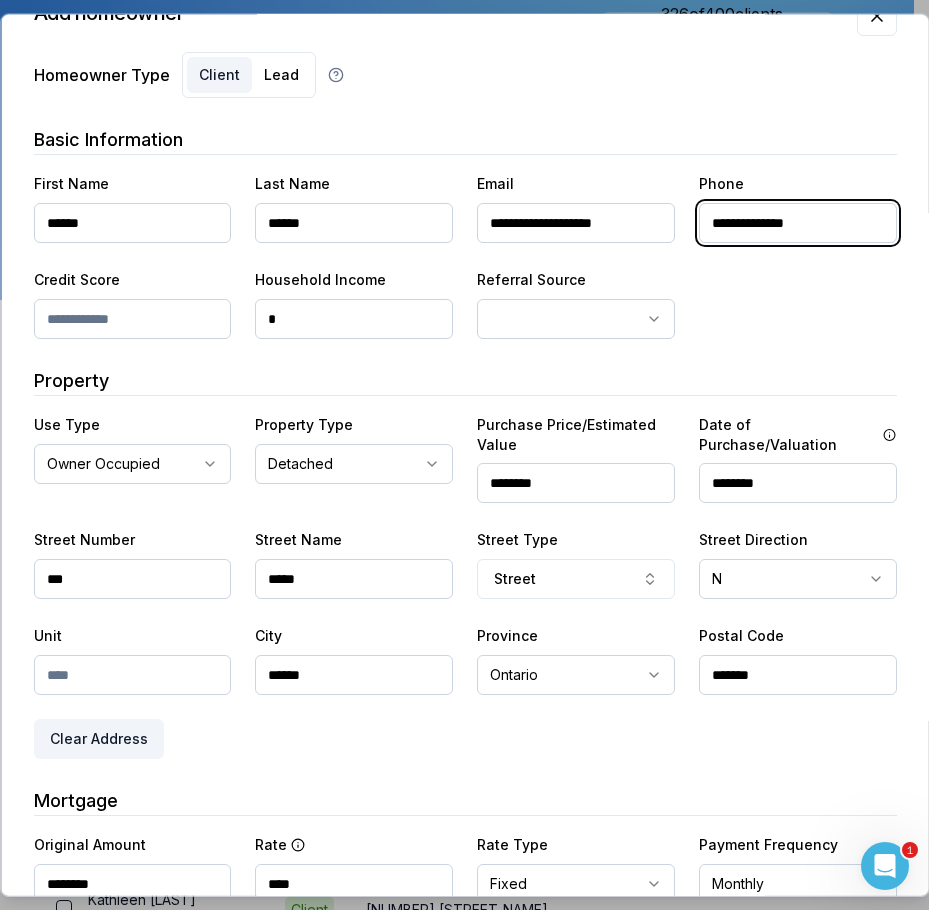 type on "**********" 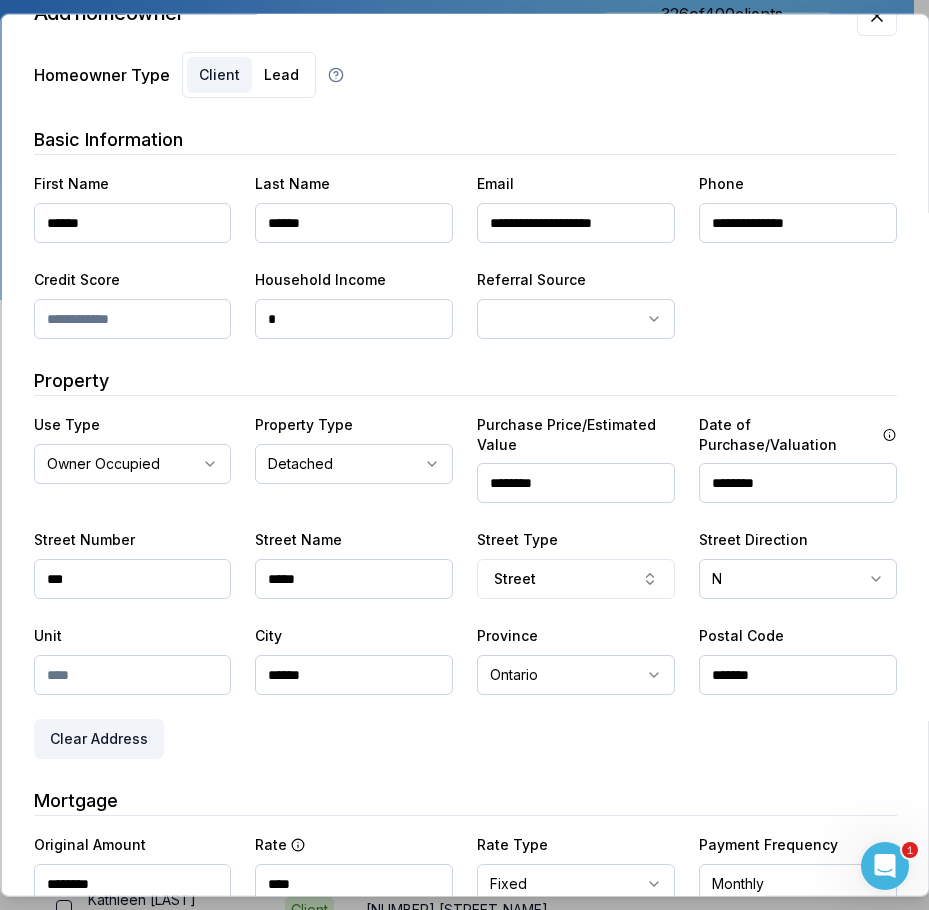 click on "*" at bounding box center [354, 319] 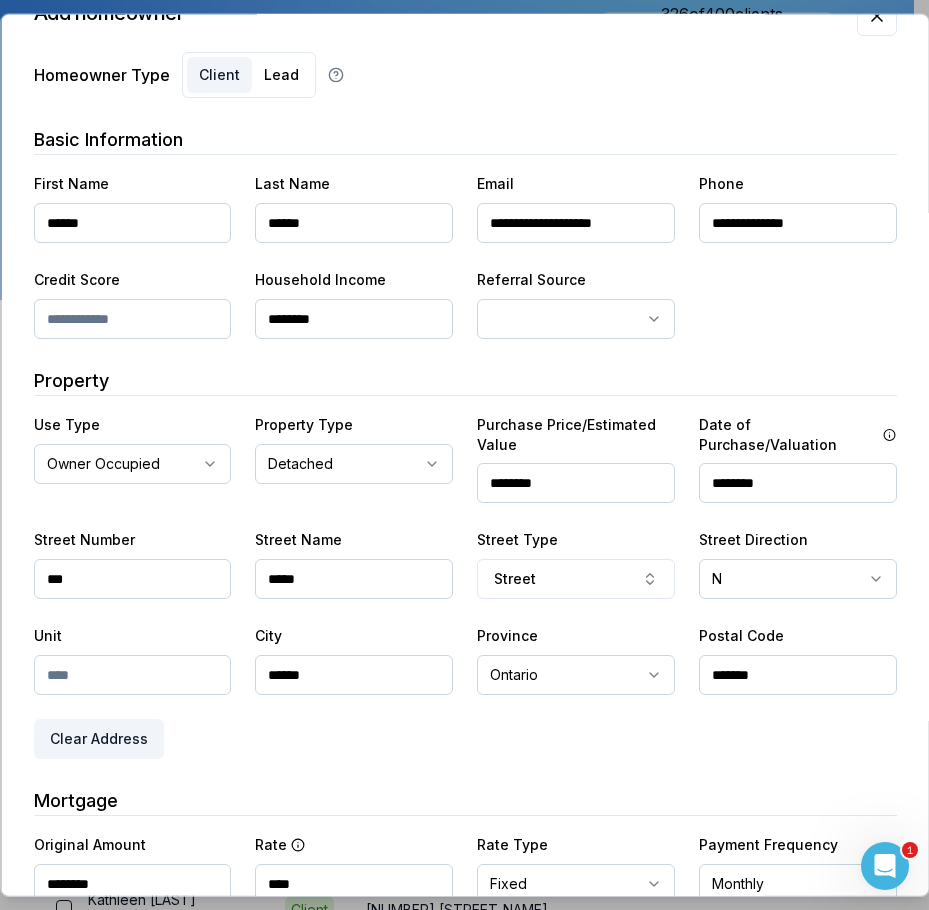 type on "********" 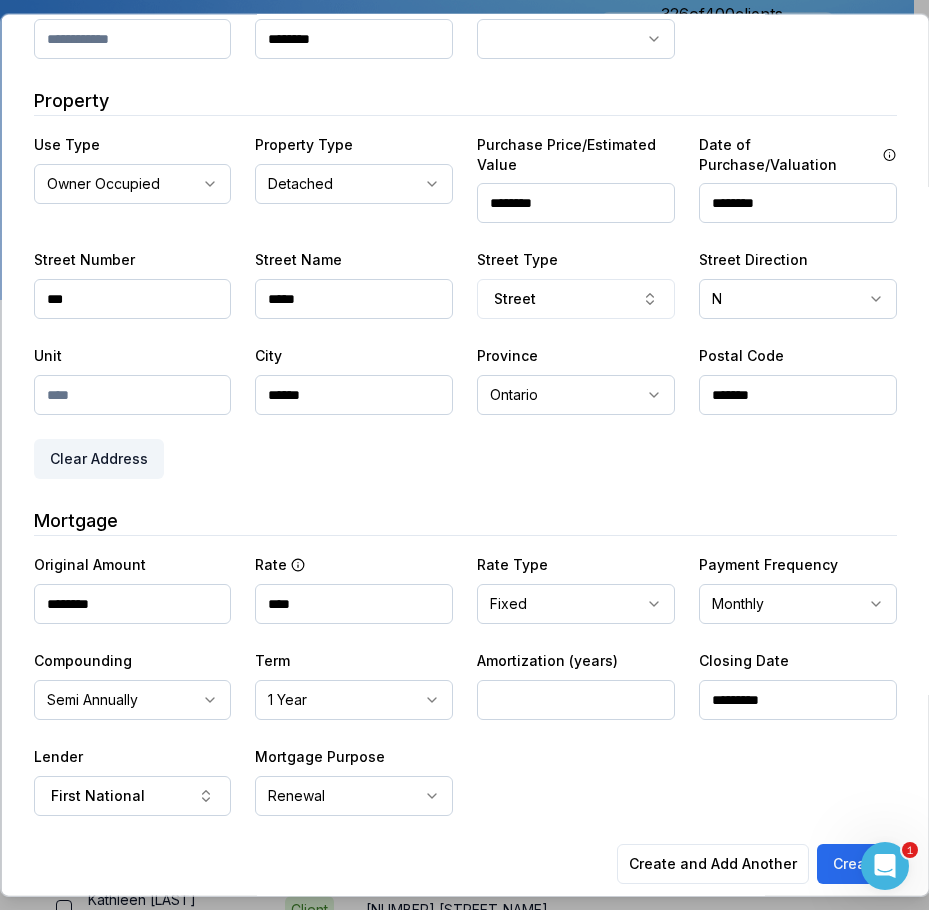 scroll, scrollTop: 357, scrollLeft: 0, axis: vertical 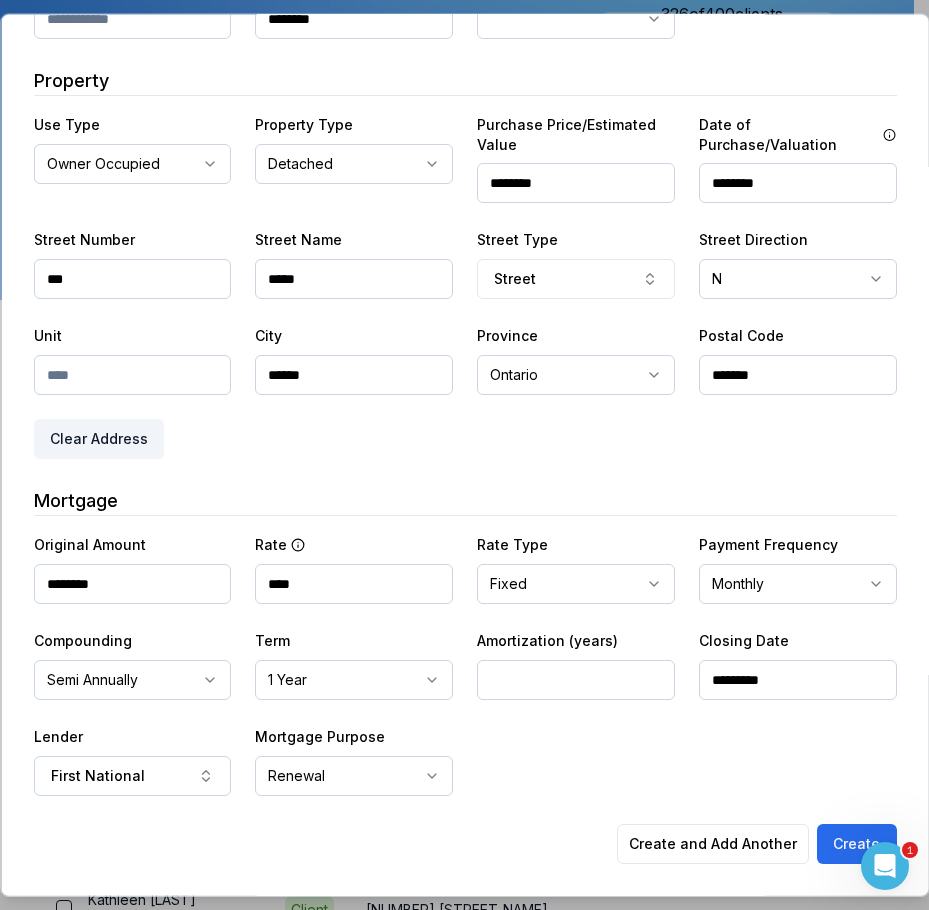 click on "**********" at bounding box center [464, 308] 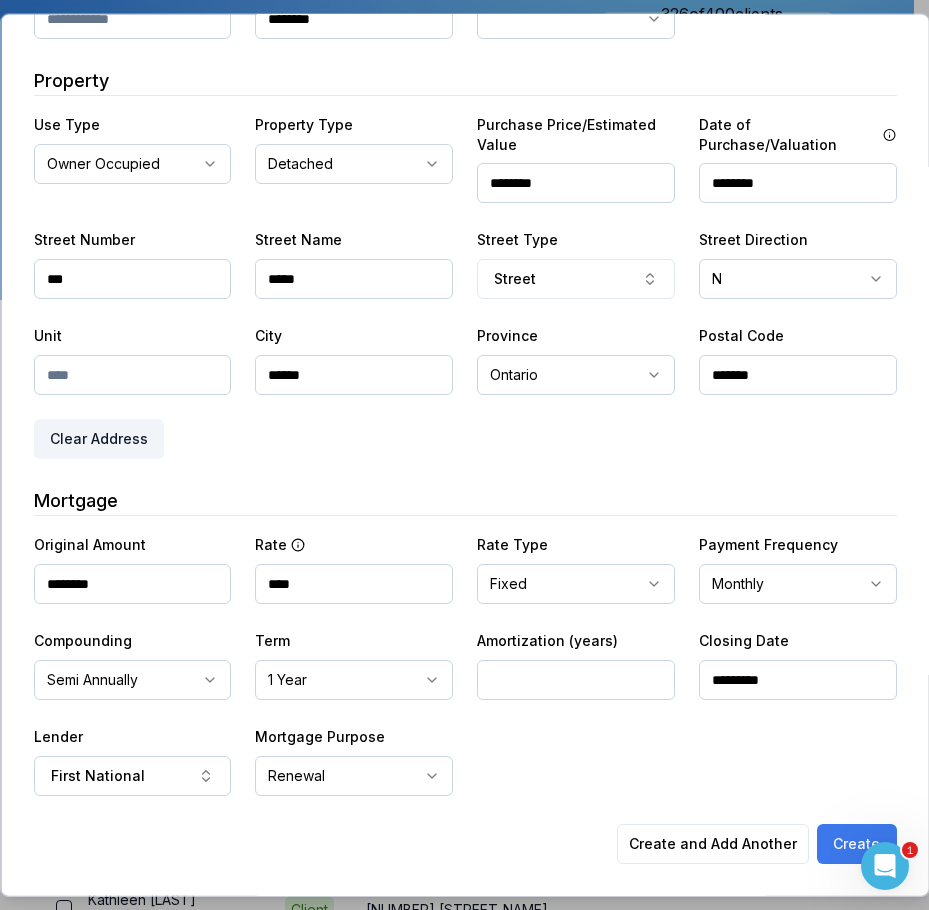 click on "Create" at bounding box center [856, 844] 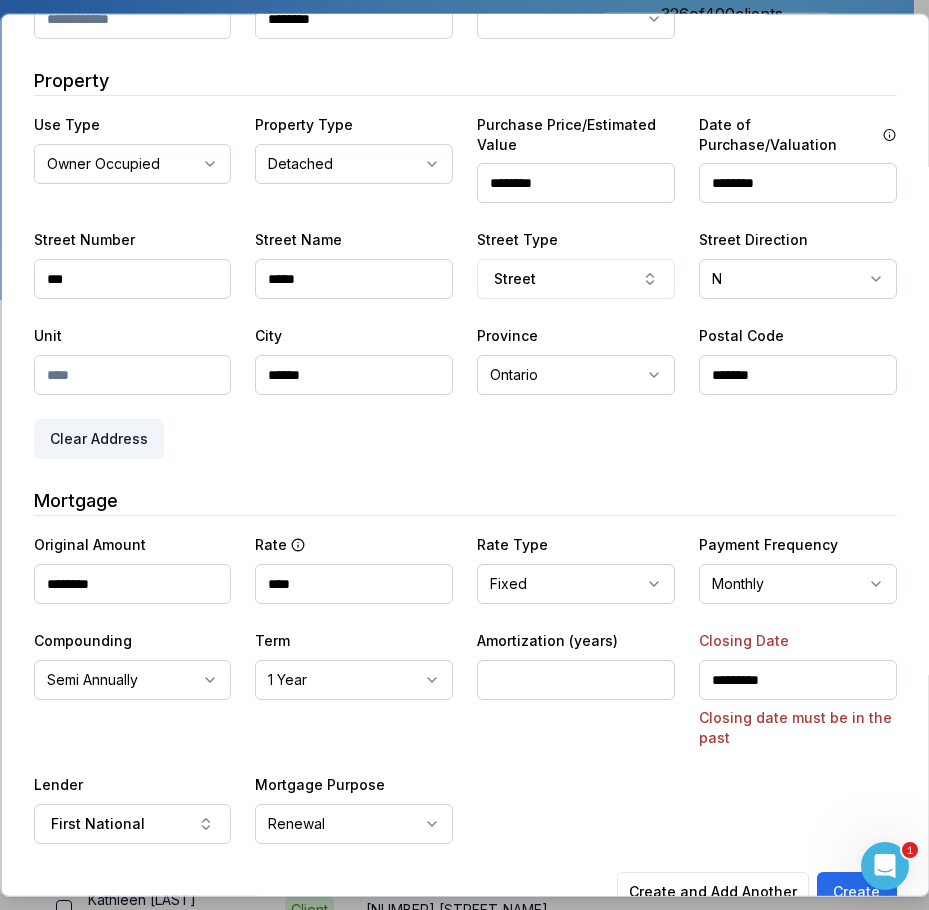 click on "*********" at bounding box center (797, 680) 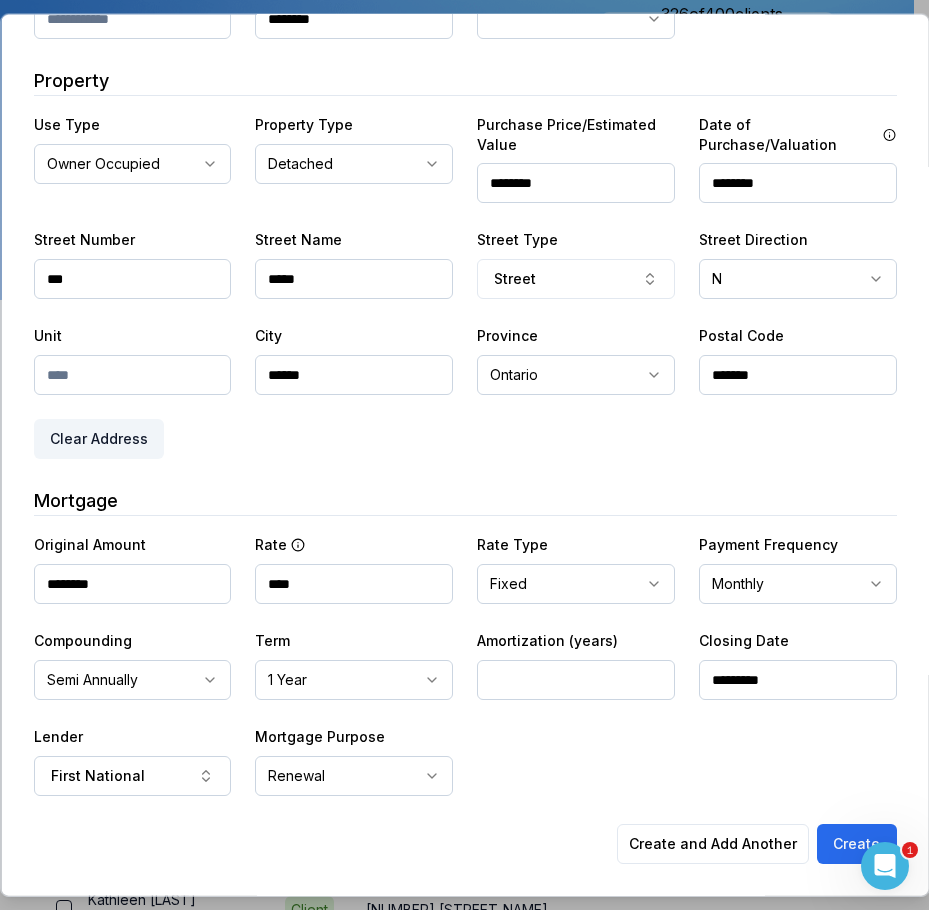 type on "*********" 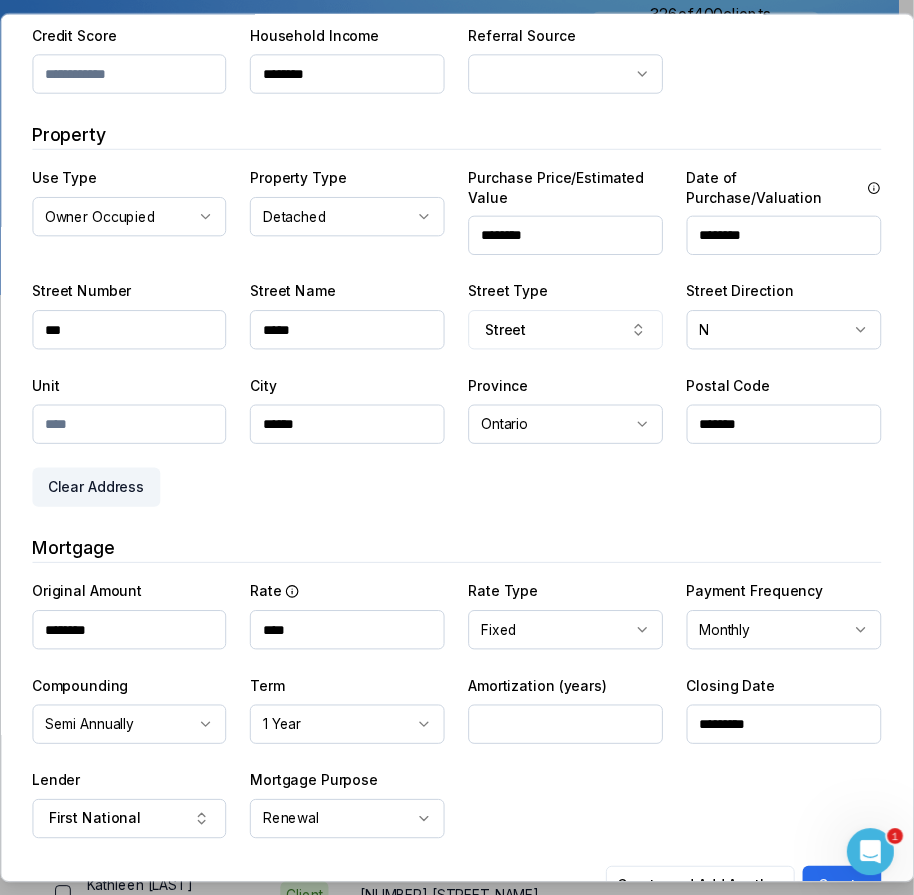 scroll, scrollTop: 357, scrollLeft: 0, axis: vertical 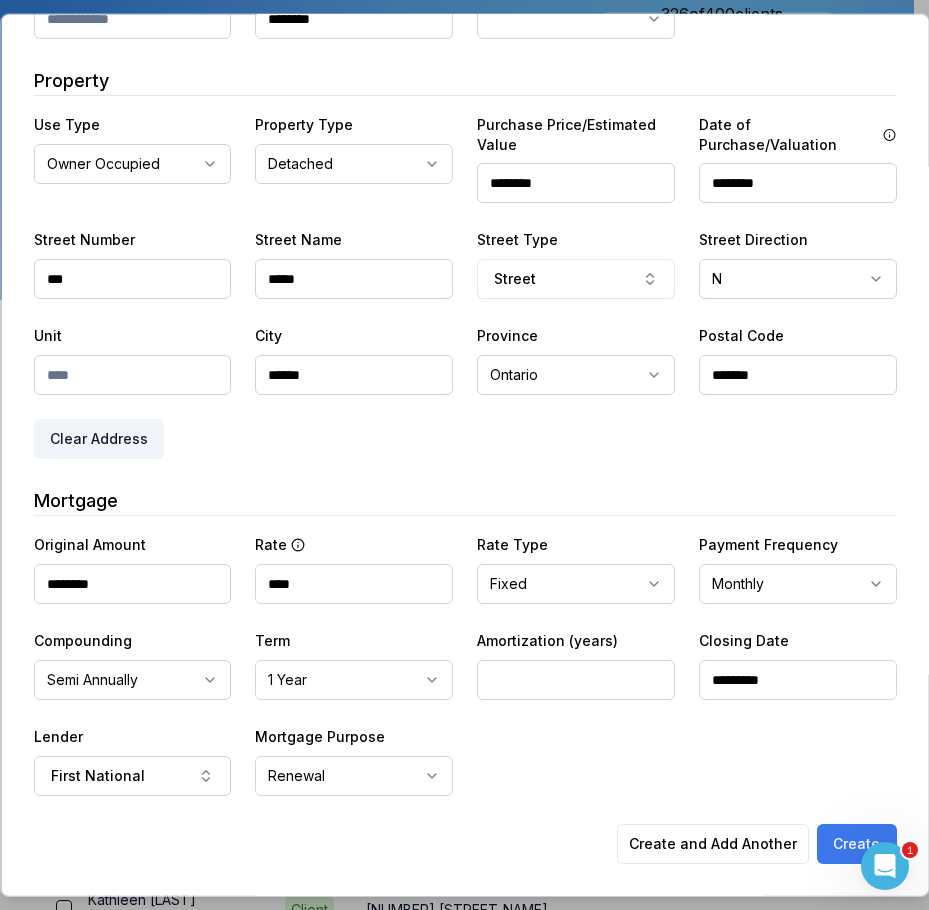 click on "Create" at bounding box center [856, 844] 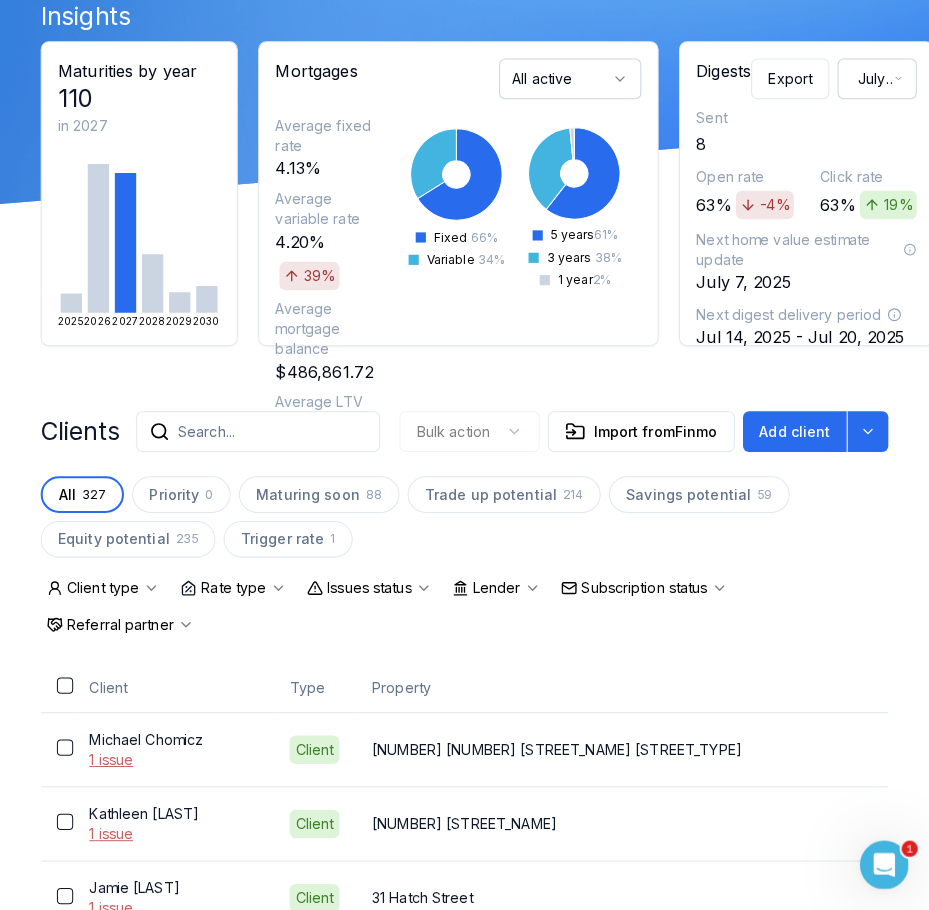 scroll, scrollTop: 100, scrollLeft: 0, axis: vertical 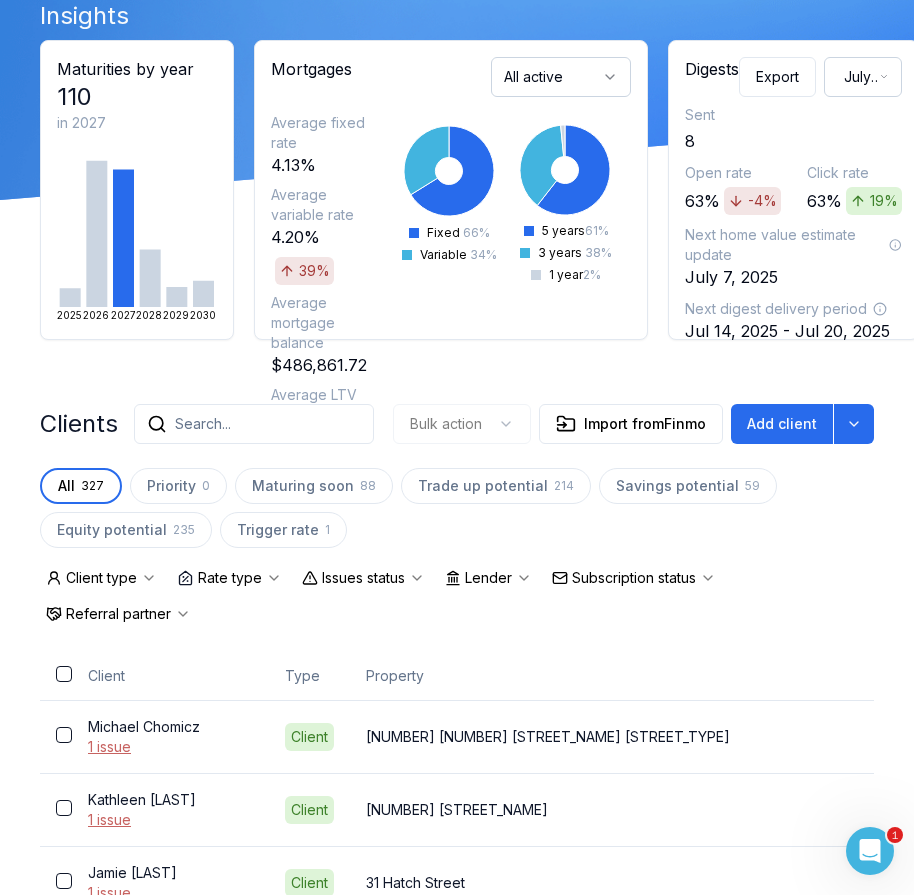 click on "Search..." at bounding box center [254, 424] 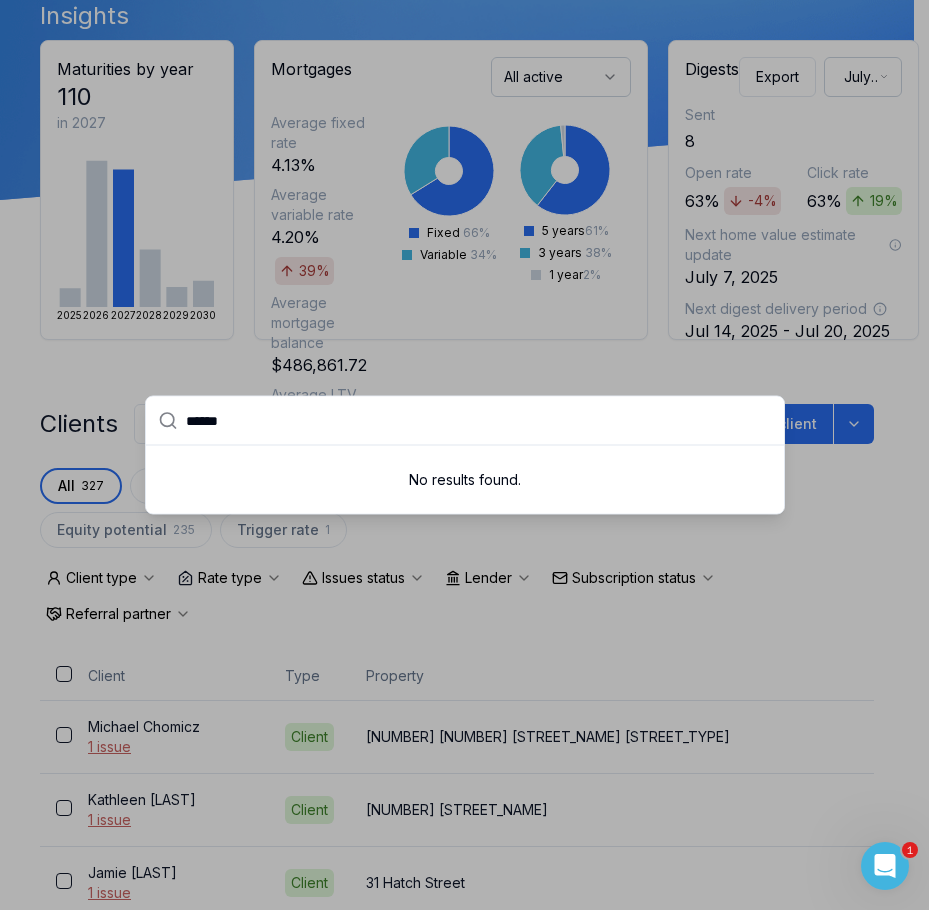 click on "******" at bounding box center (479, 421) 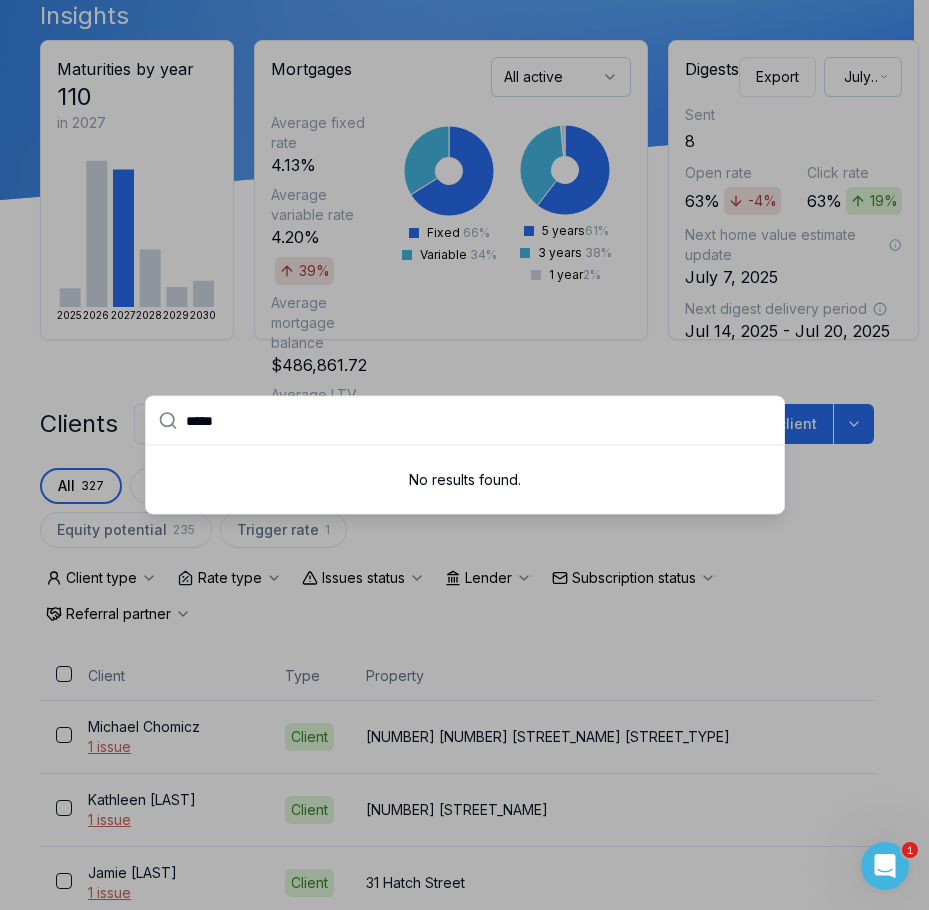 type on "******" 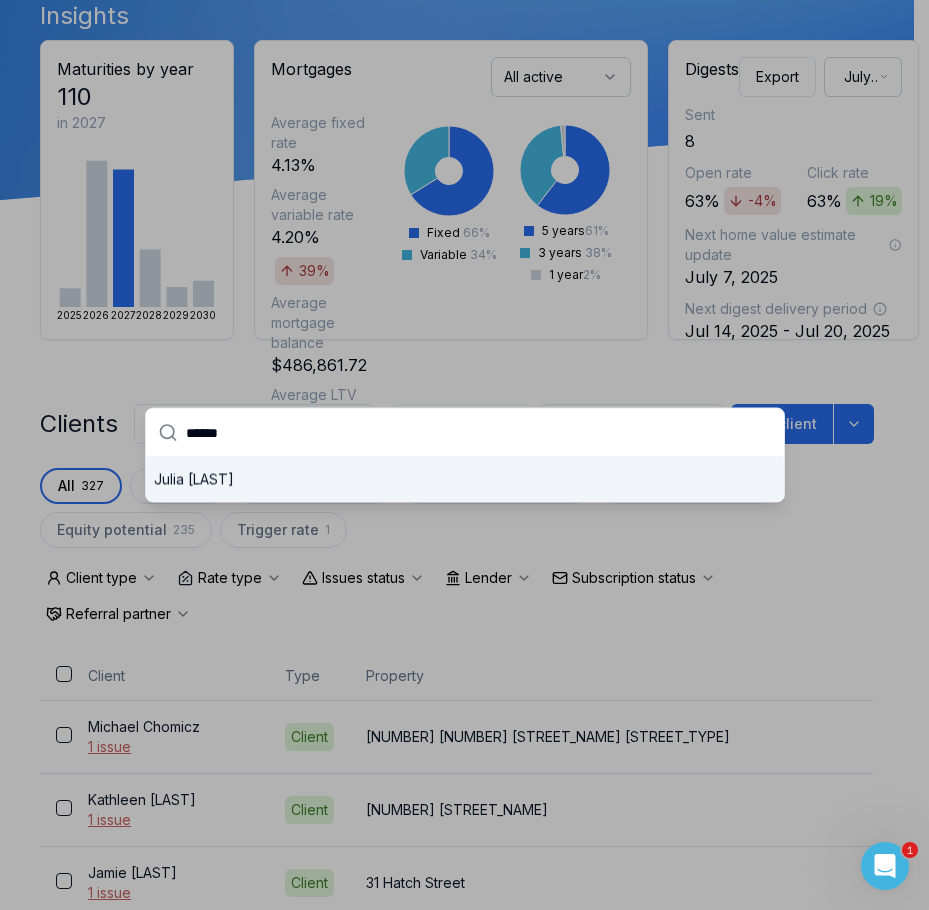 click on "[FIRST] [LAST]" at bounding box center [465, 480] 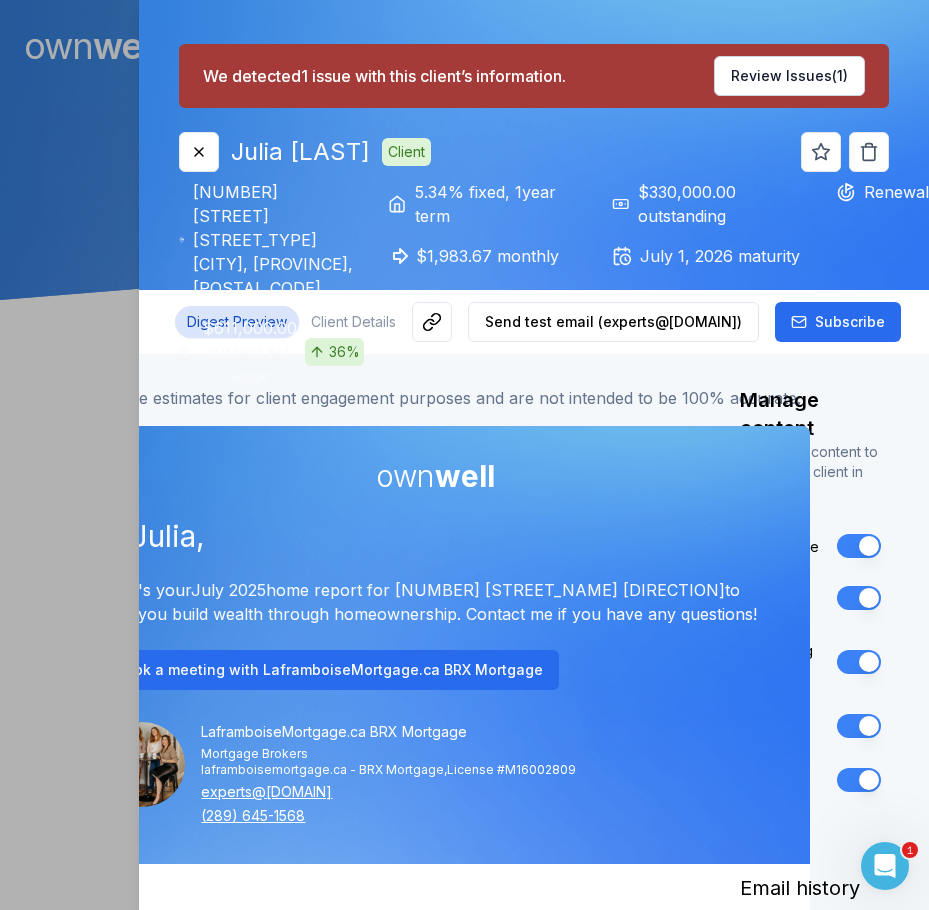 scroll, scrollTop: 0, scrollLeft: 0, axis: both 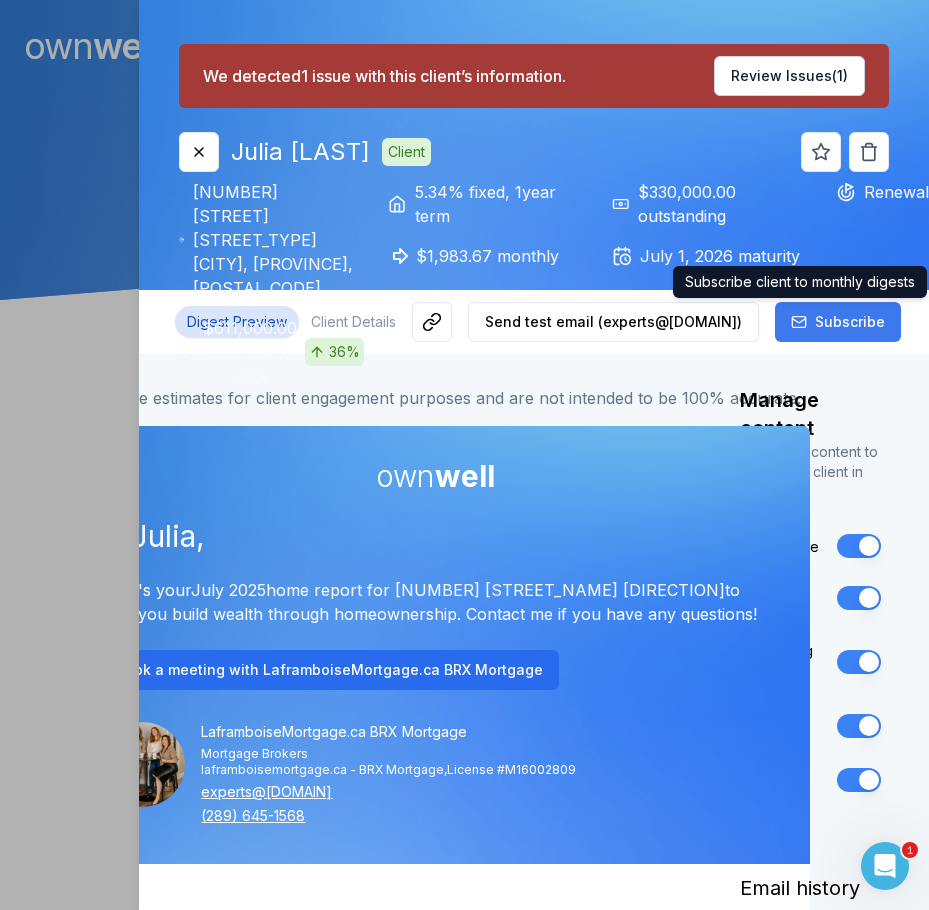 click 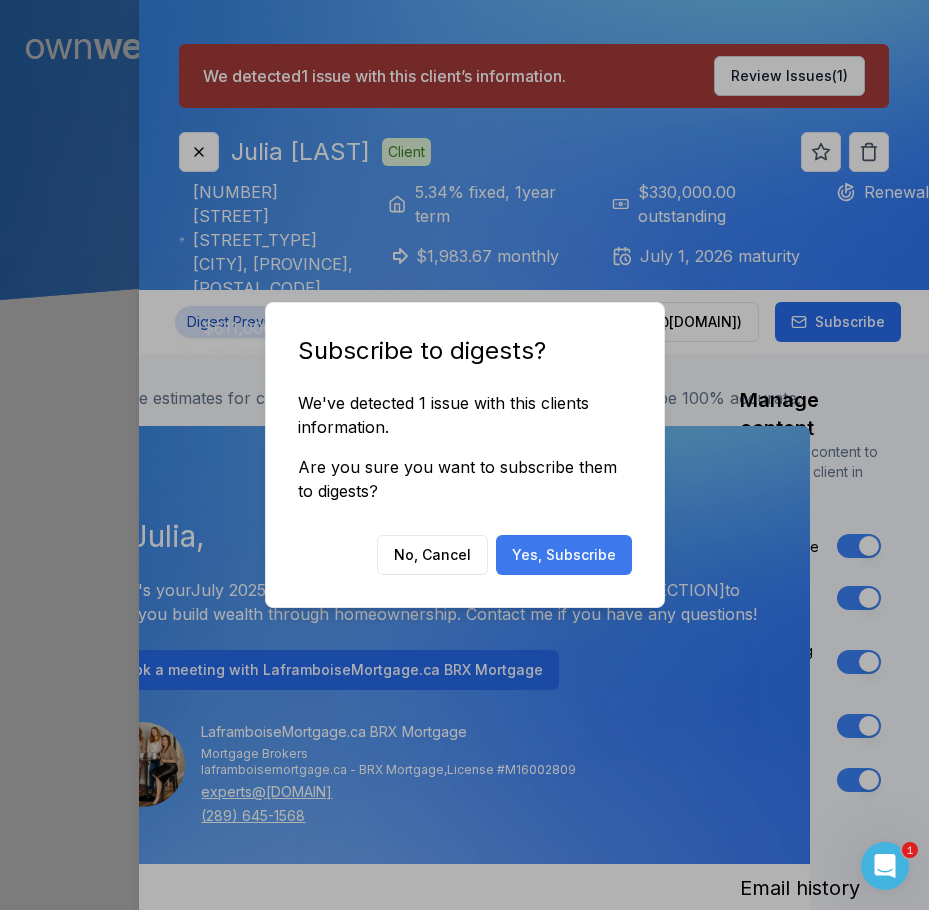 click on "Yes, Subscribe" at bounding box center (564, 555) 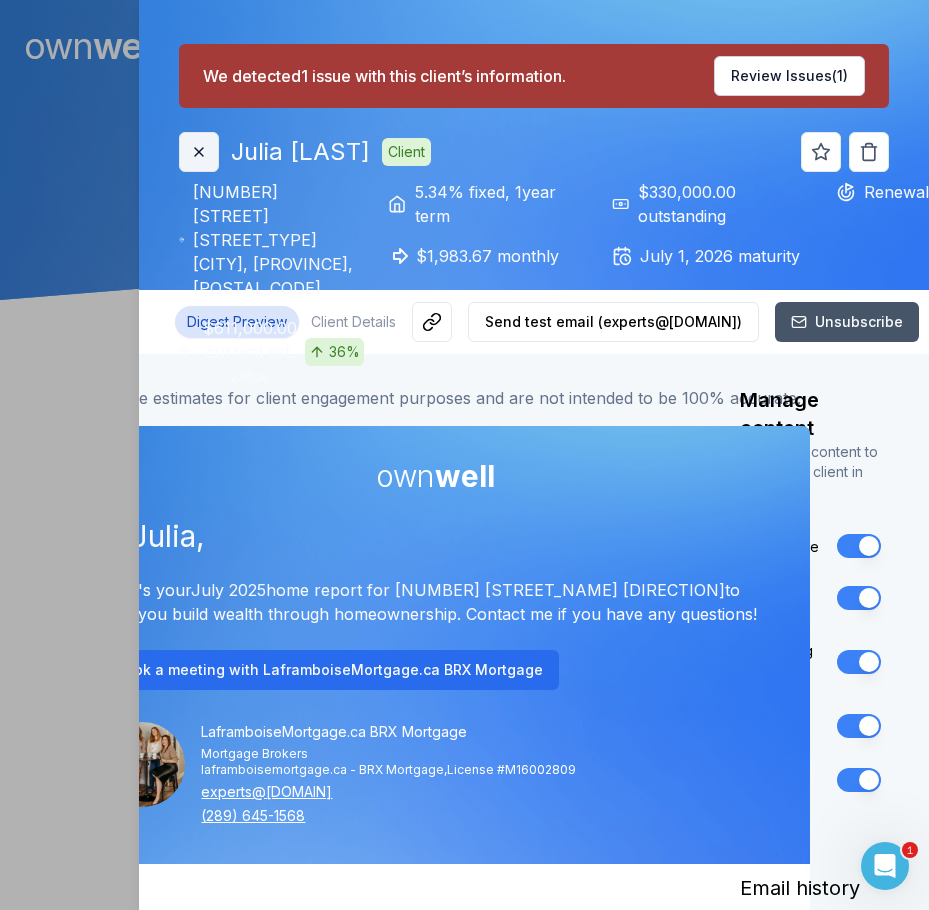 click 